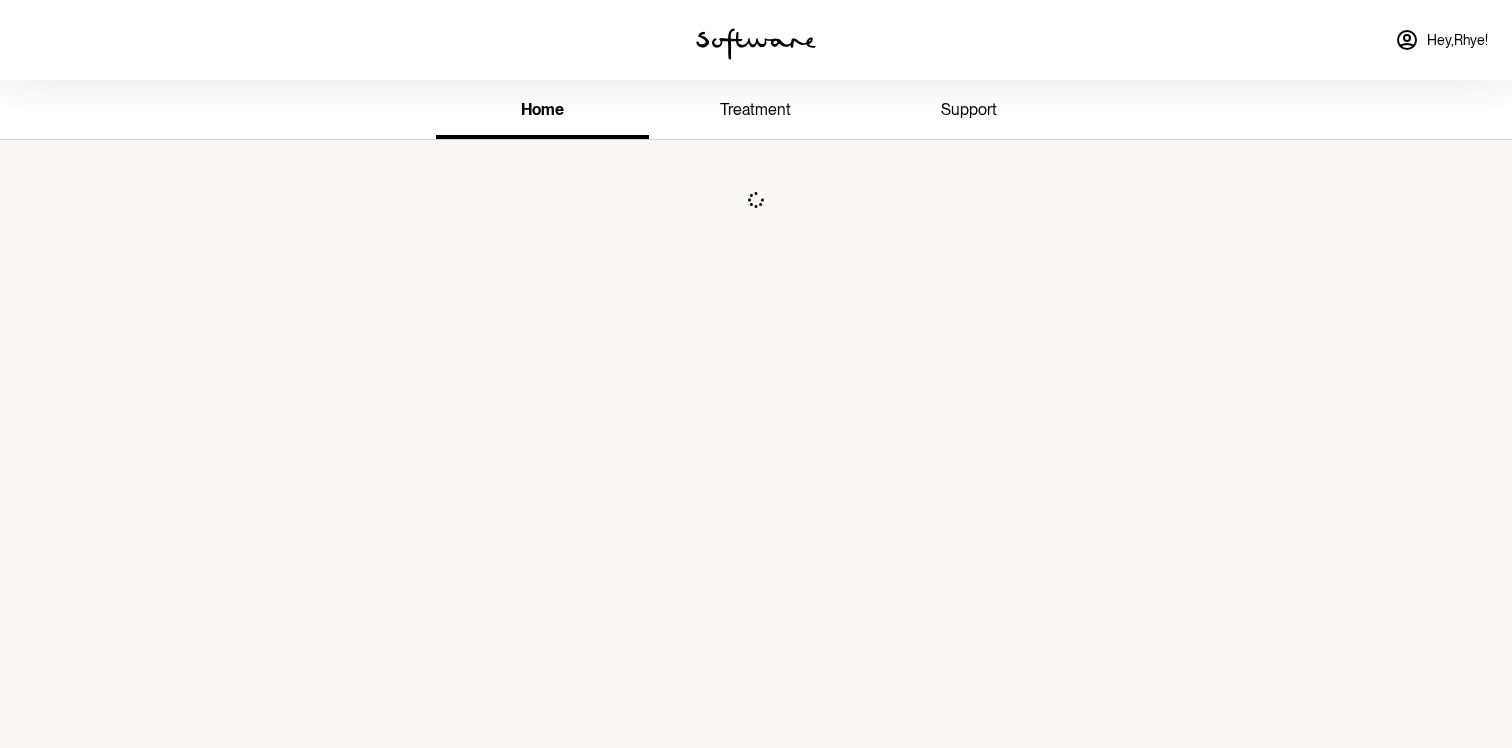 scroll, scrollTop: 0, scrollLeft: 0, axis: both 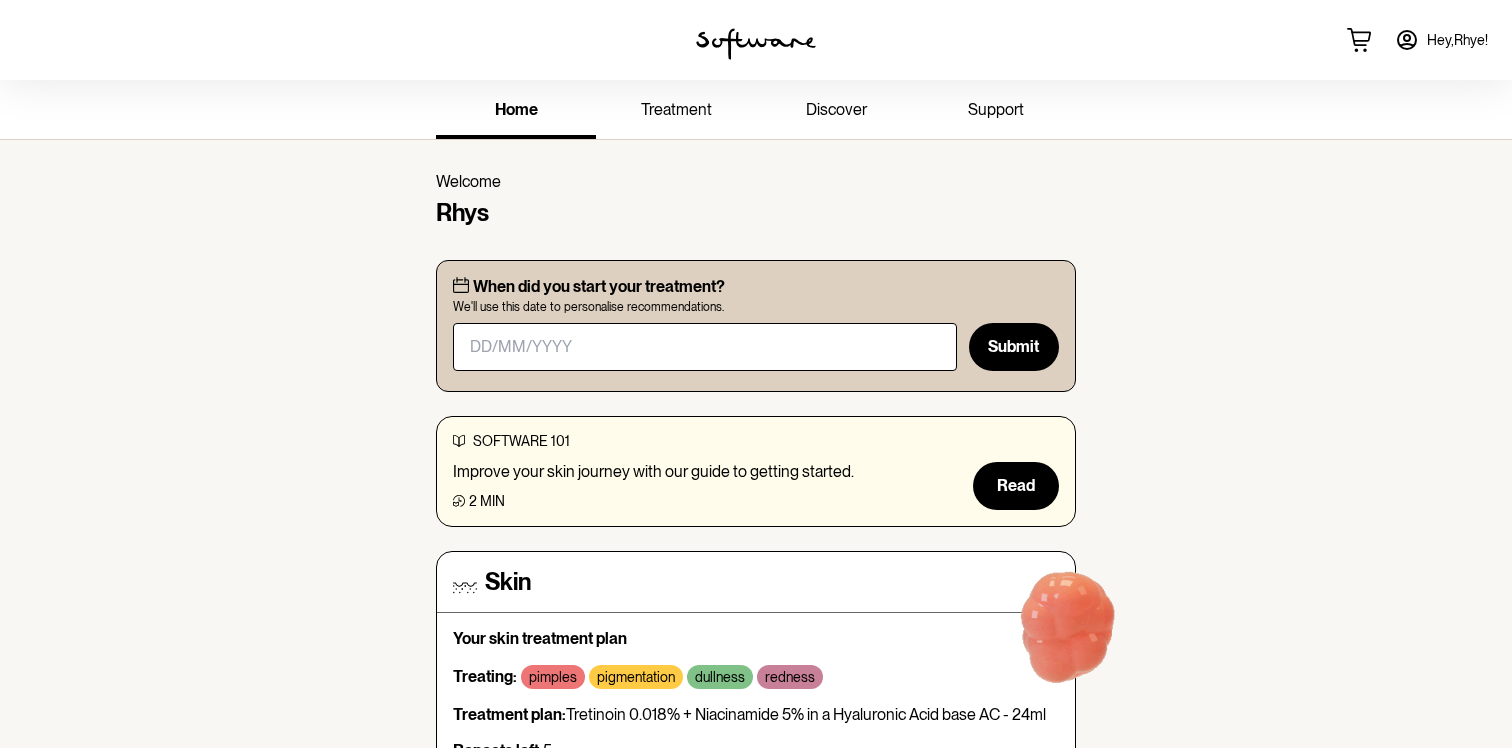 click on "support" at bounding box center [996, 109] 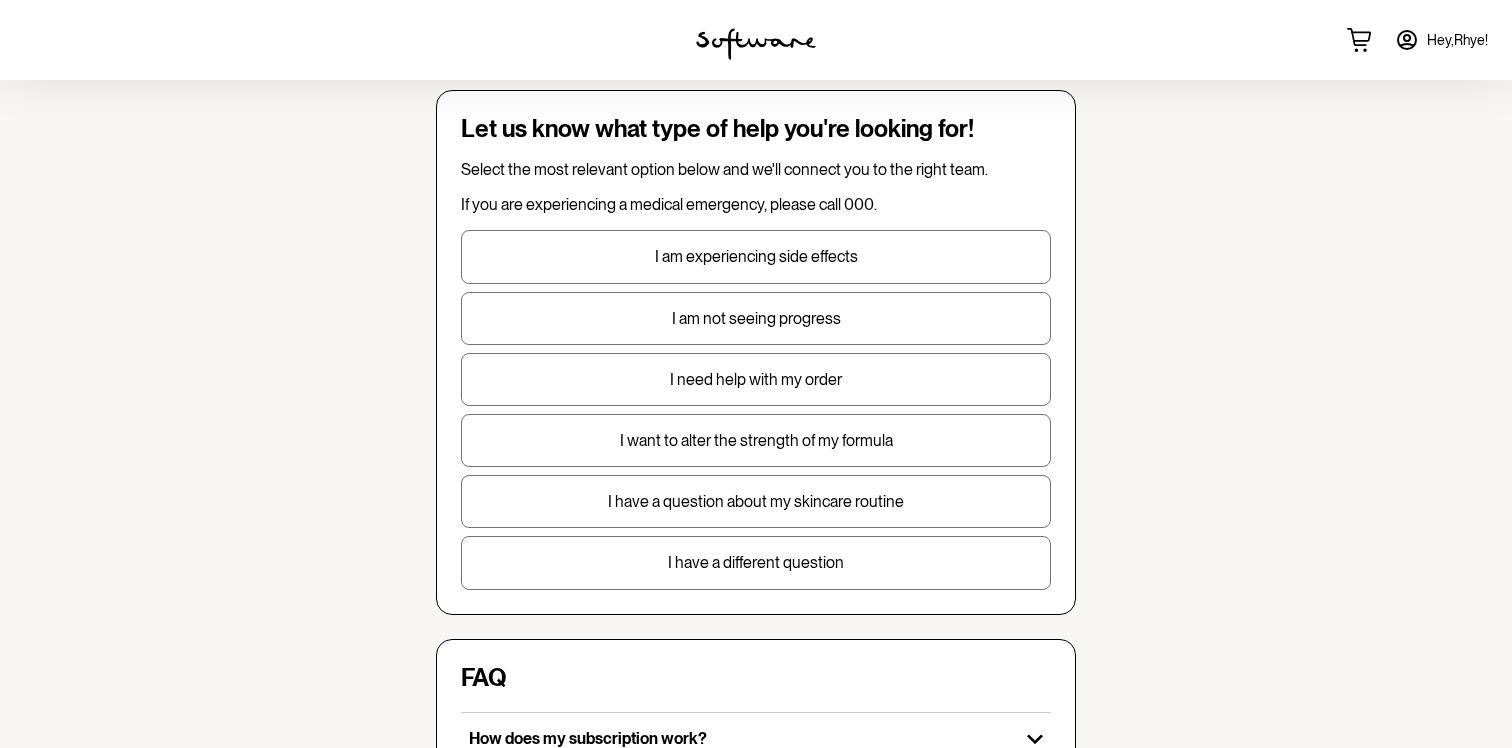 scroll, scrollTop: 88, scrollLeft: 0, axis: vertical 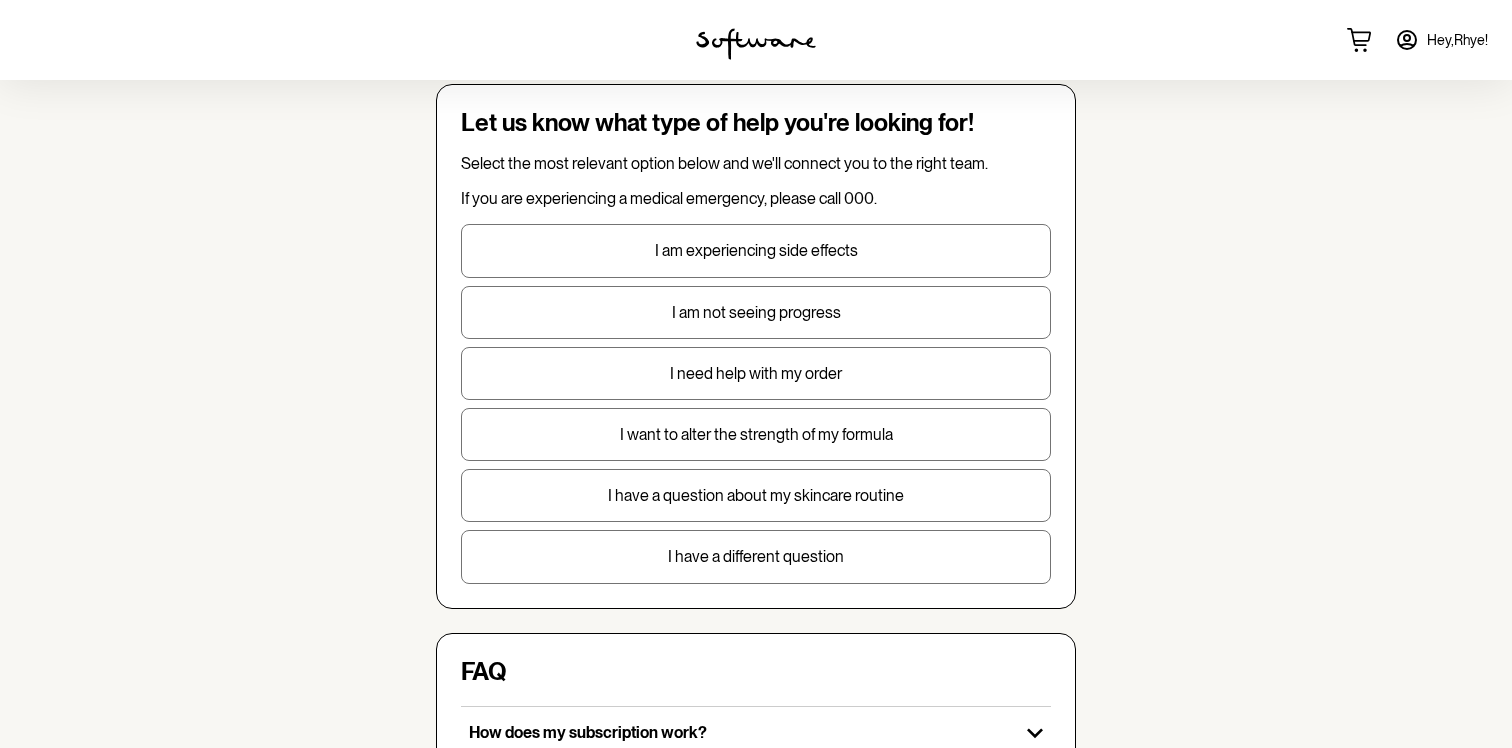 click on "I want to alter the strength of my formula" at bounding box center [756, 434] 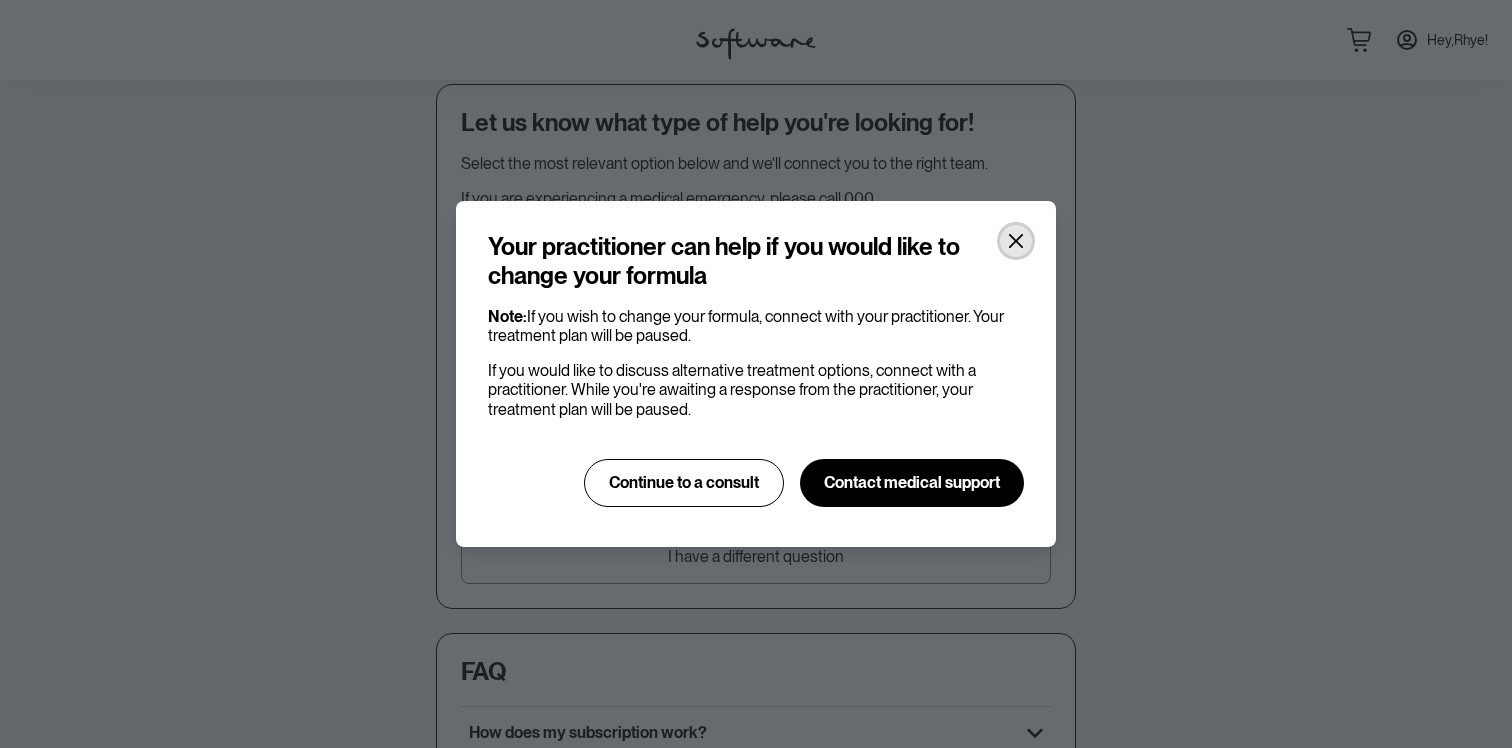 click at bounding box center [1016, 241] 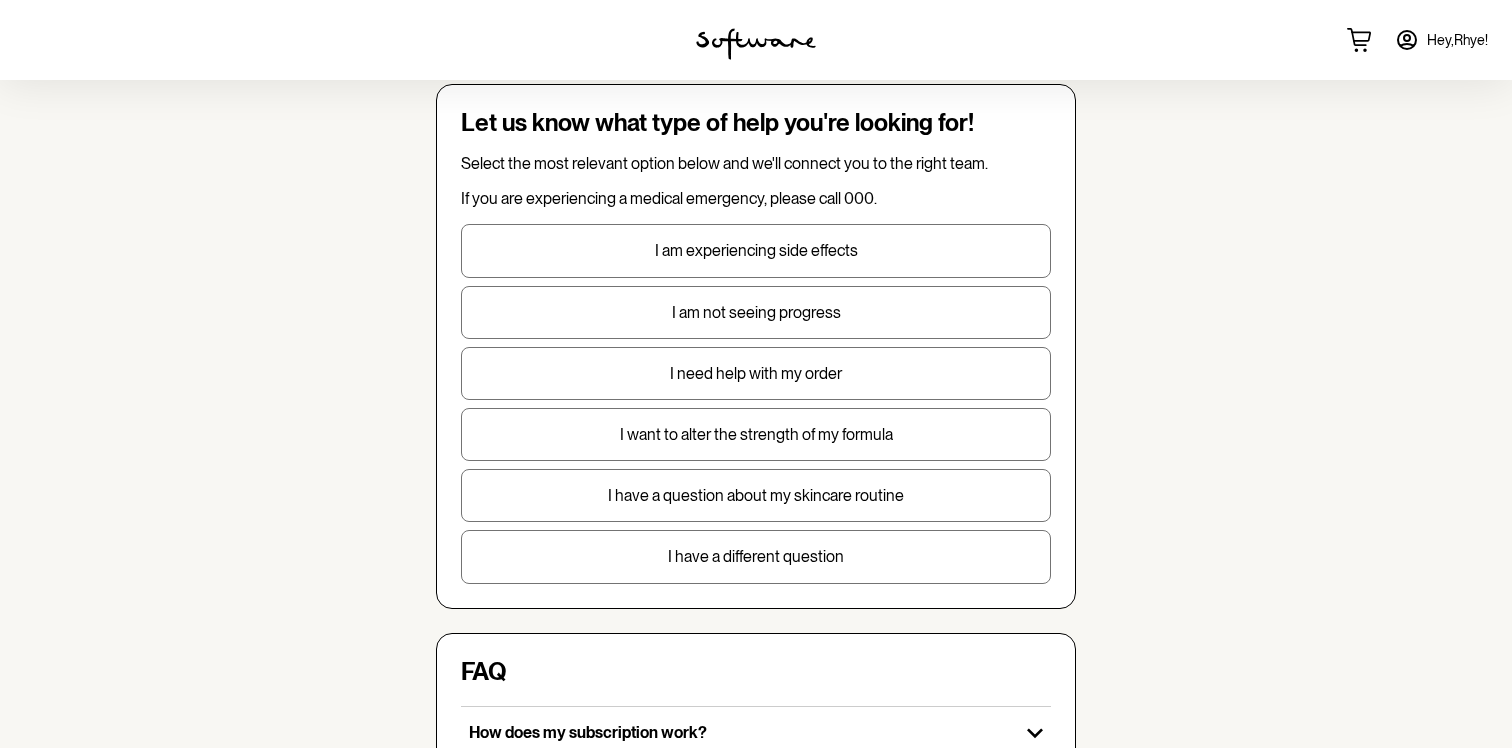 click on "I have a question about my skincare routine" at bounding box center [756, 495] 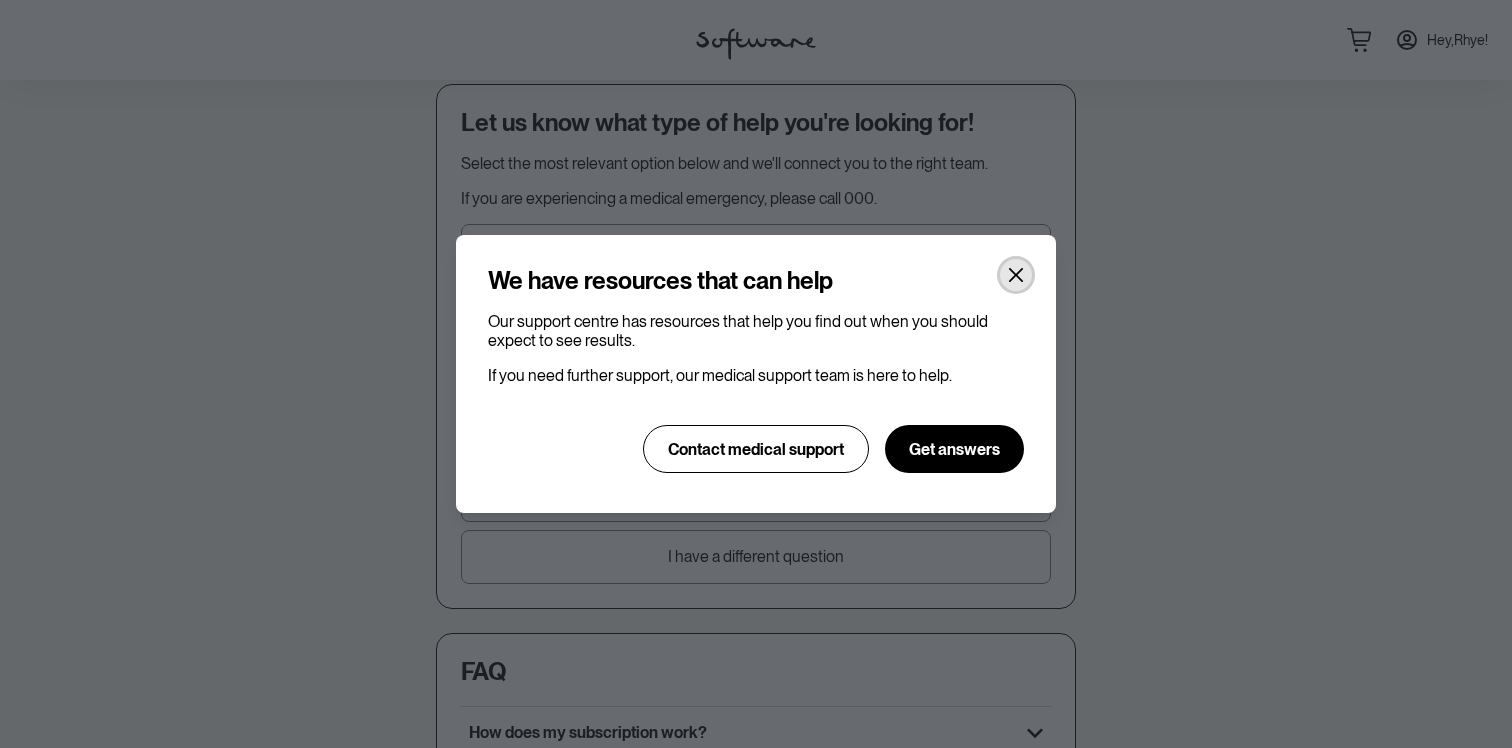 click 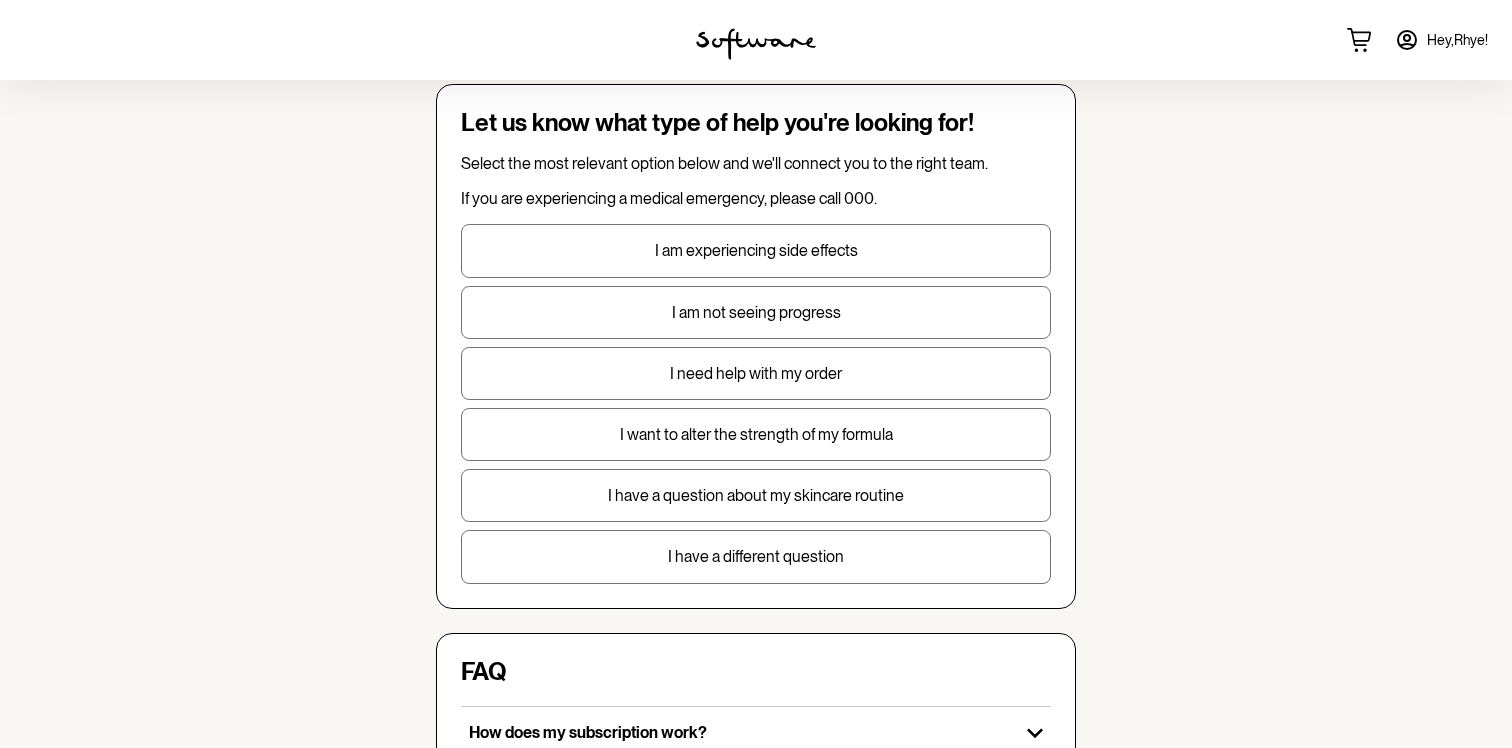 click on "I need help with my order" at bounding box center (756, 373) 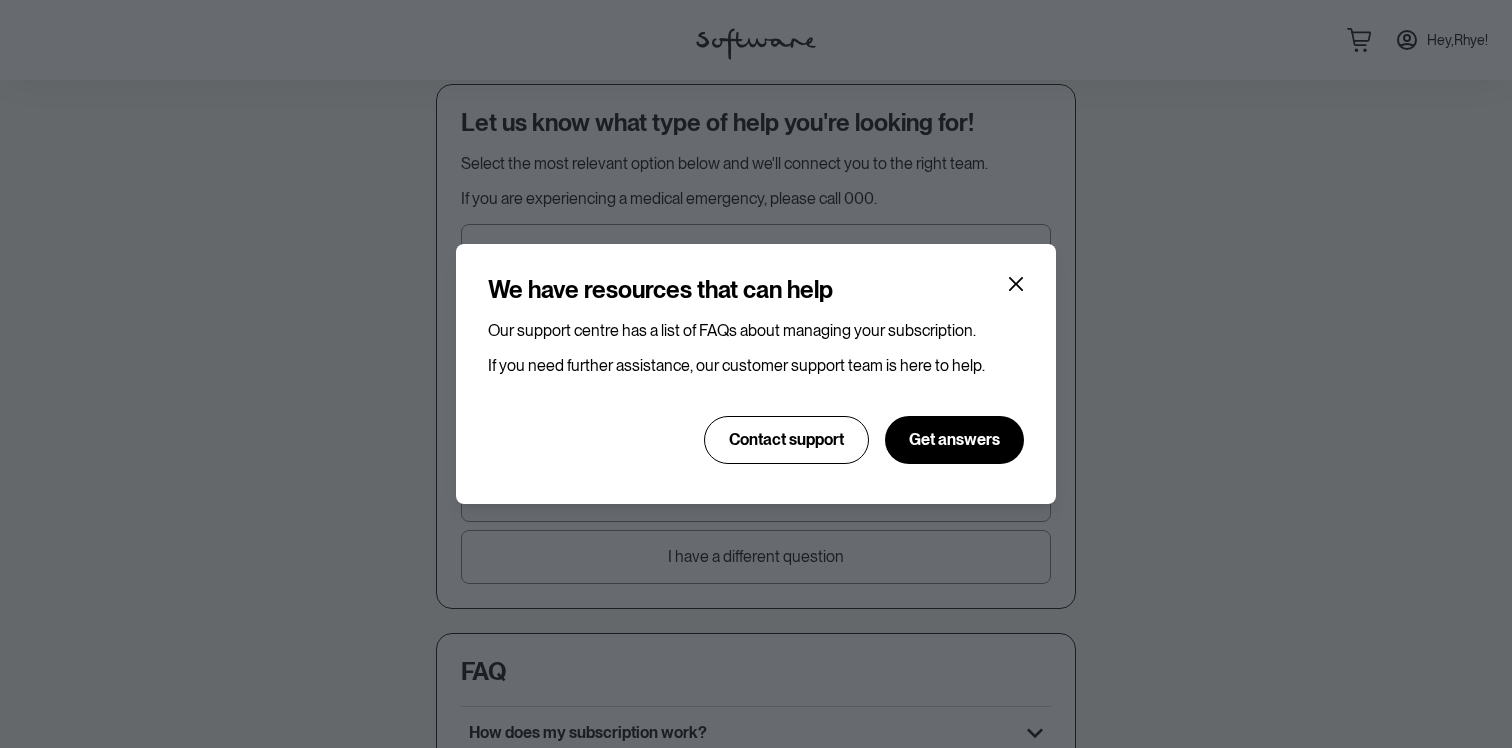 click on "We have resources that can help Our support centre has a list of FAQs about managing your subscription. If you need further assistance, our customer support team is here to help. Contact support Get answers" at bounding box center (756, 373) 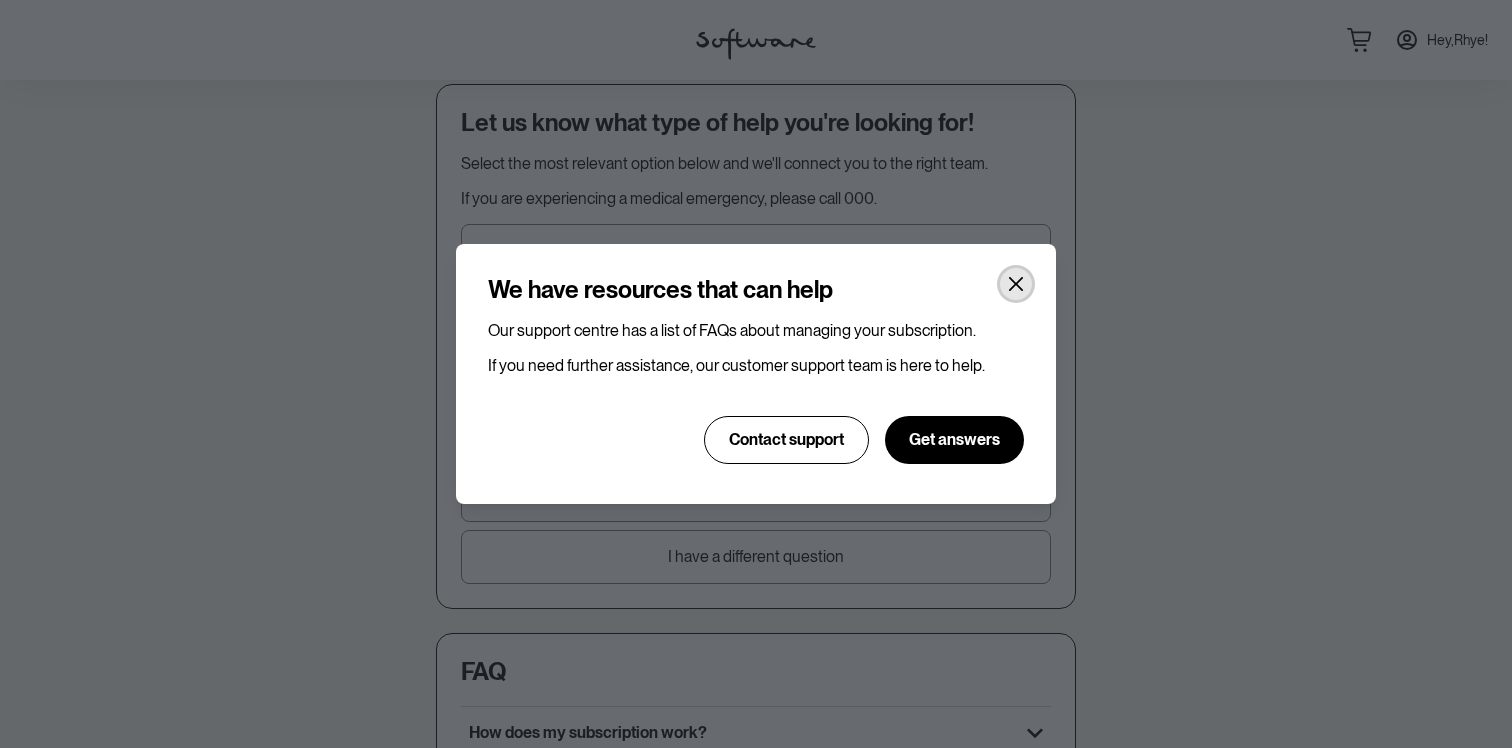 click at bounding box center [1016, 284] 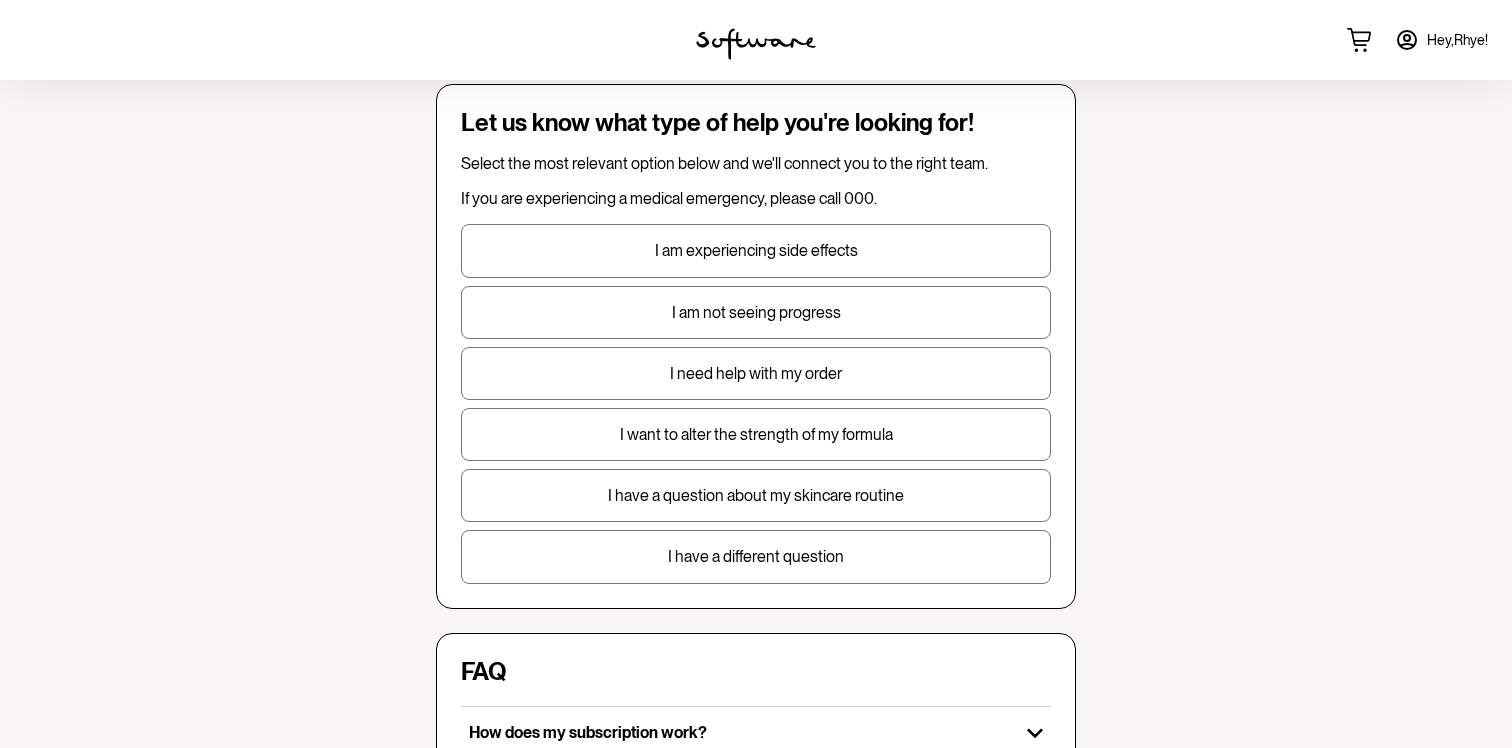 click on "I am not seeing progress" at bounding box center [756, 312] 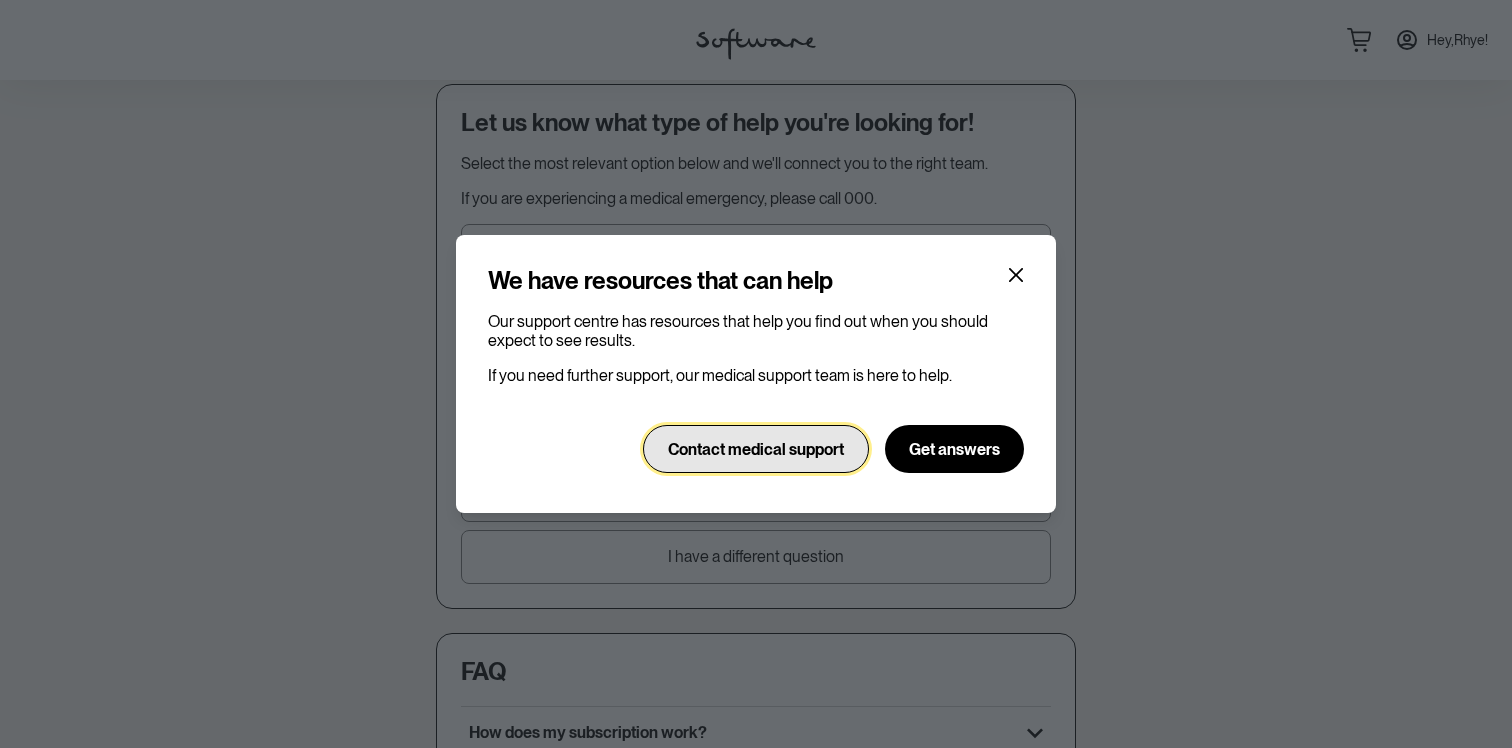 click on "Contact medical support" at bounding box center [756, 449] 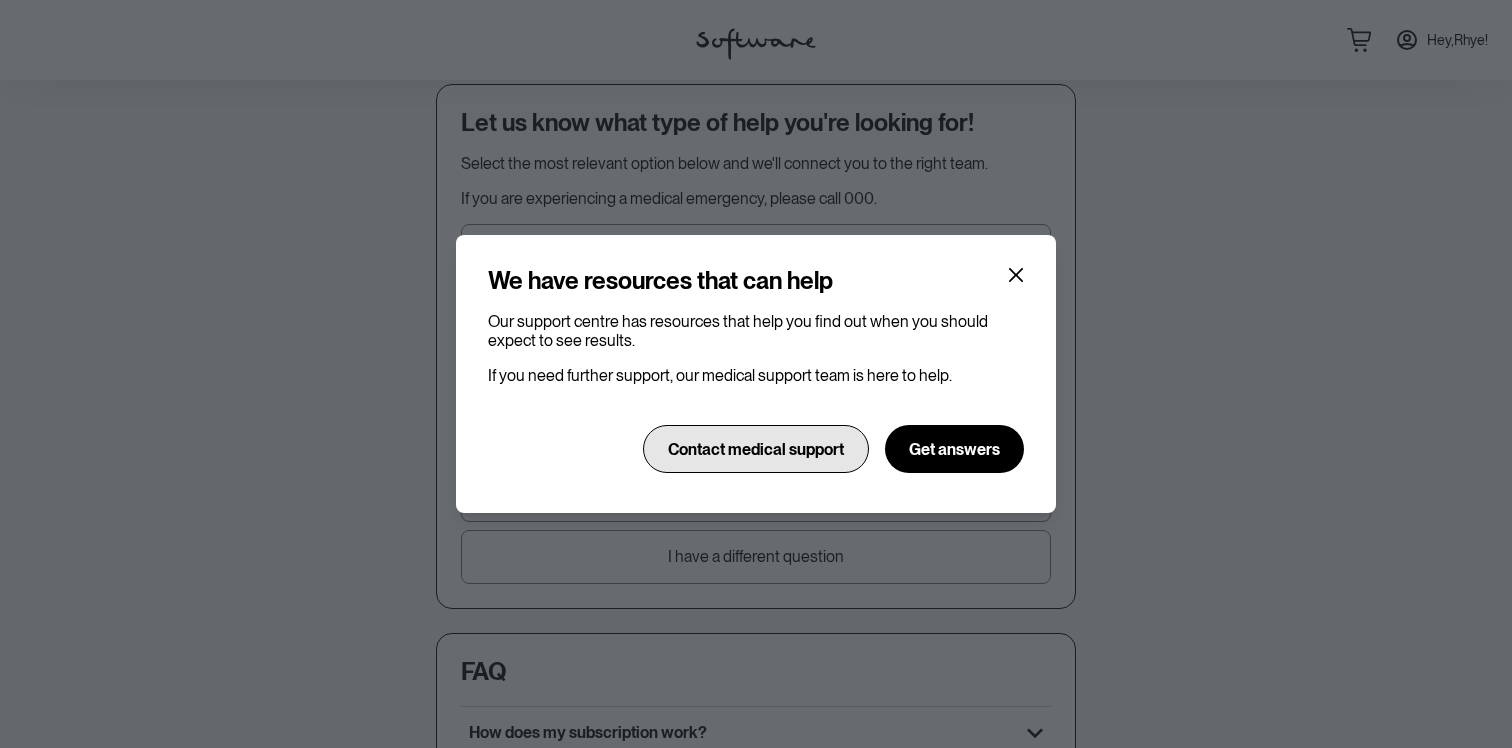 scroll, scrollTop: 0, scrollLeft: 0, axis: both 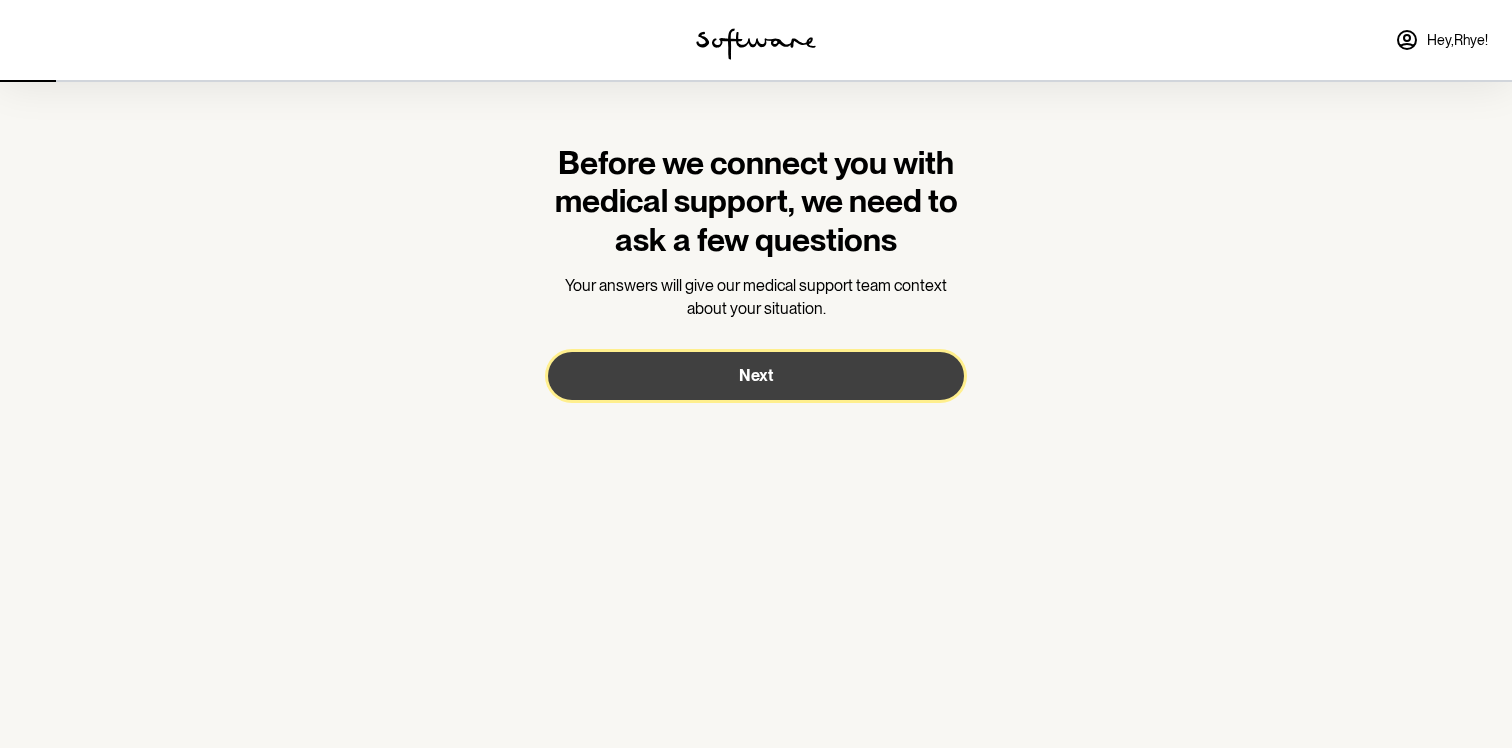 click on "Next" at bounding box center (756, 376) 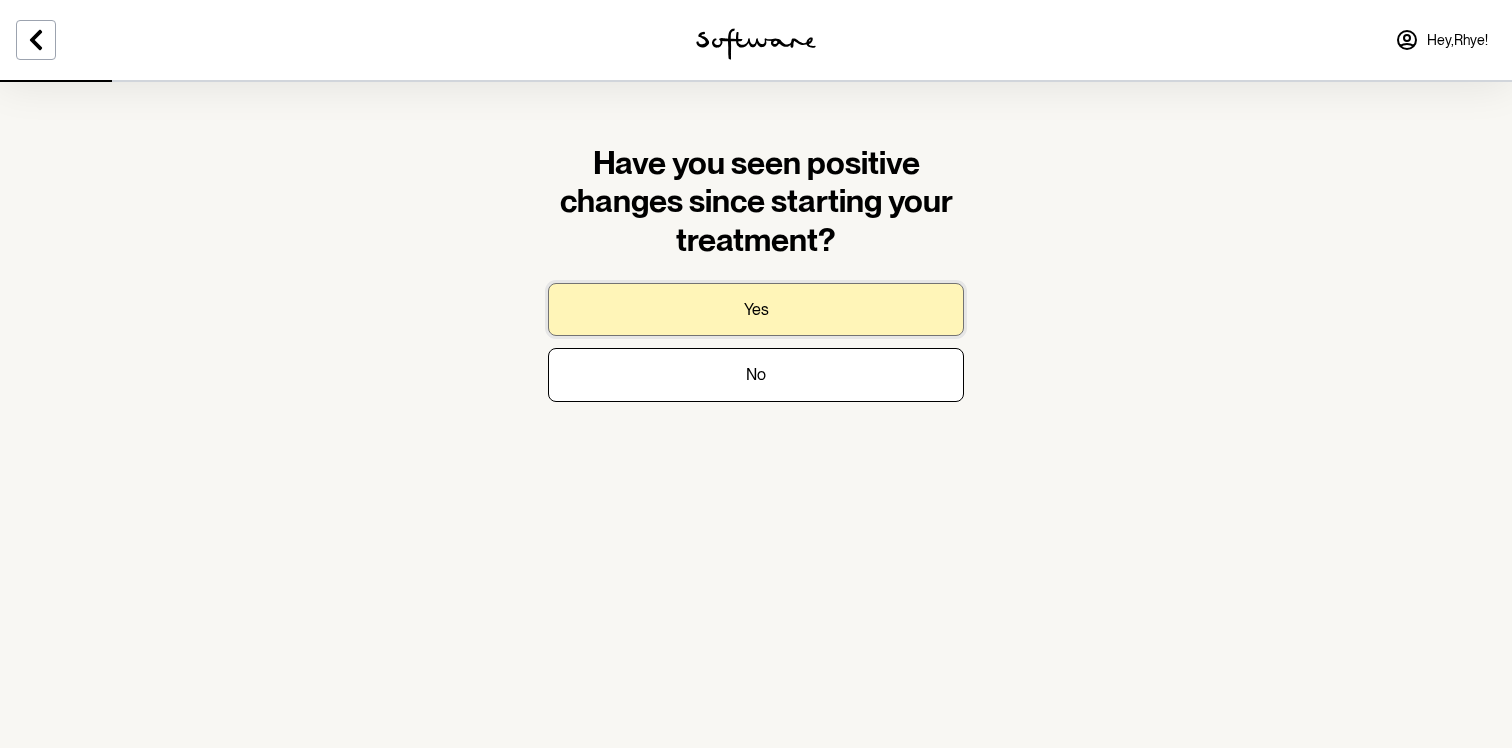 click on "Yes" at bounding box center (756, 309) 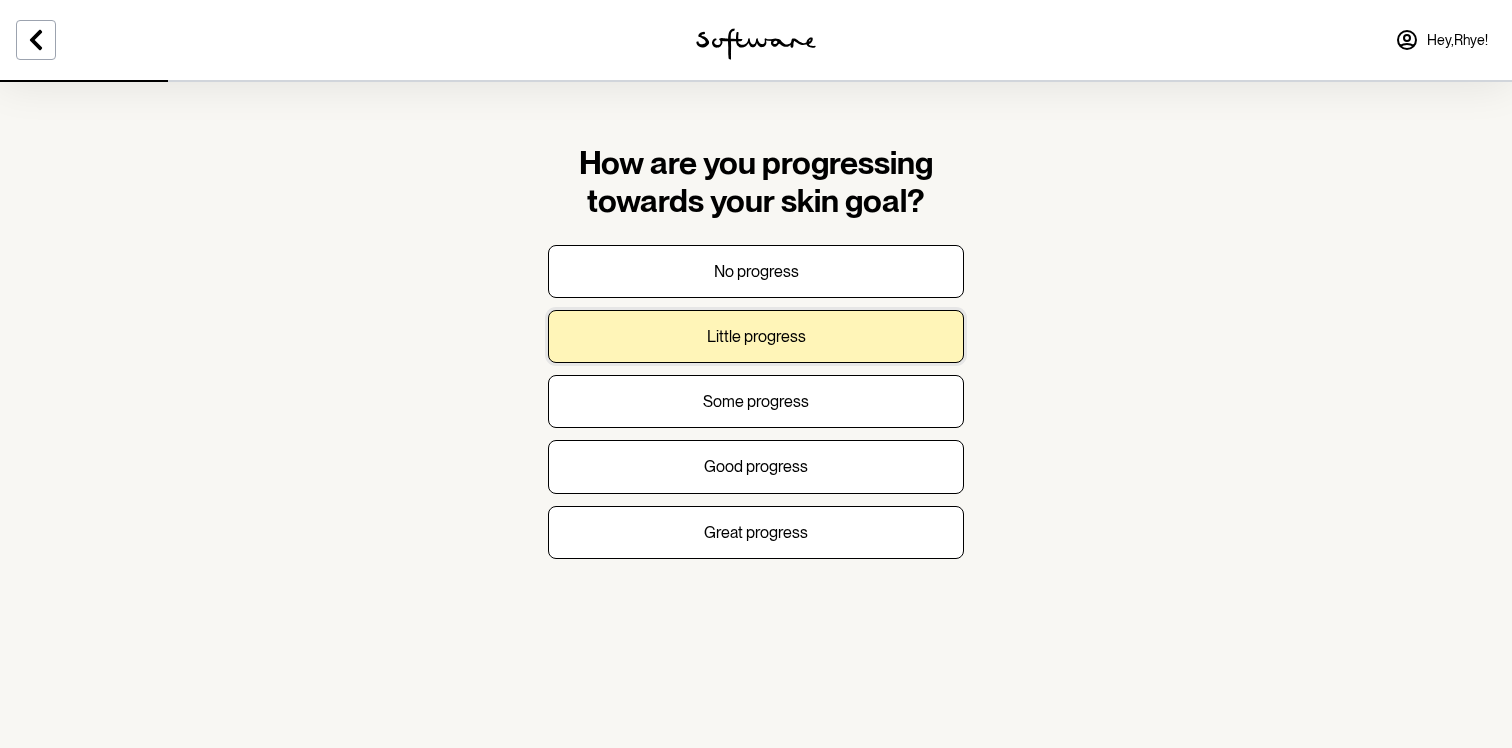 click on "Little progress" at bounding box center [756, 336] 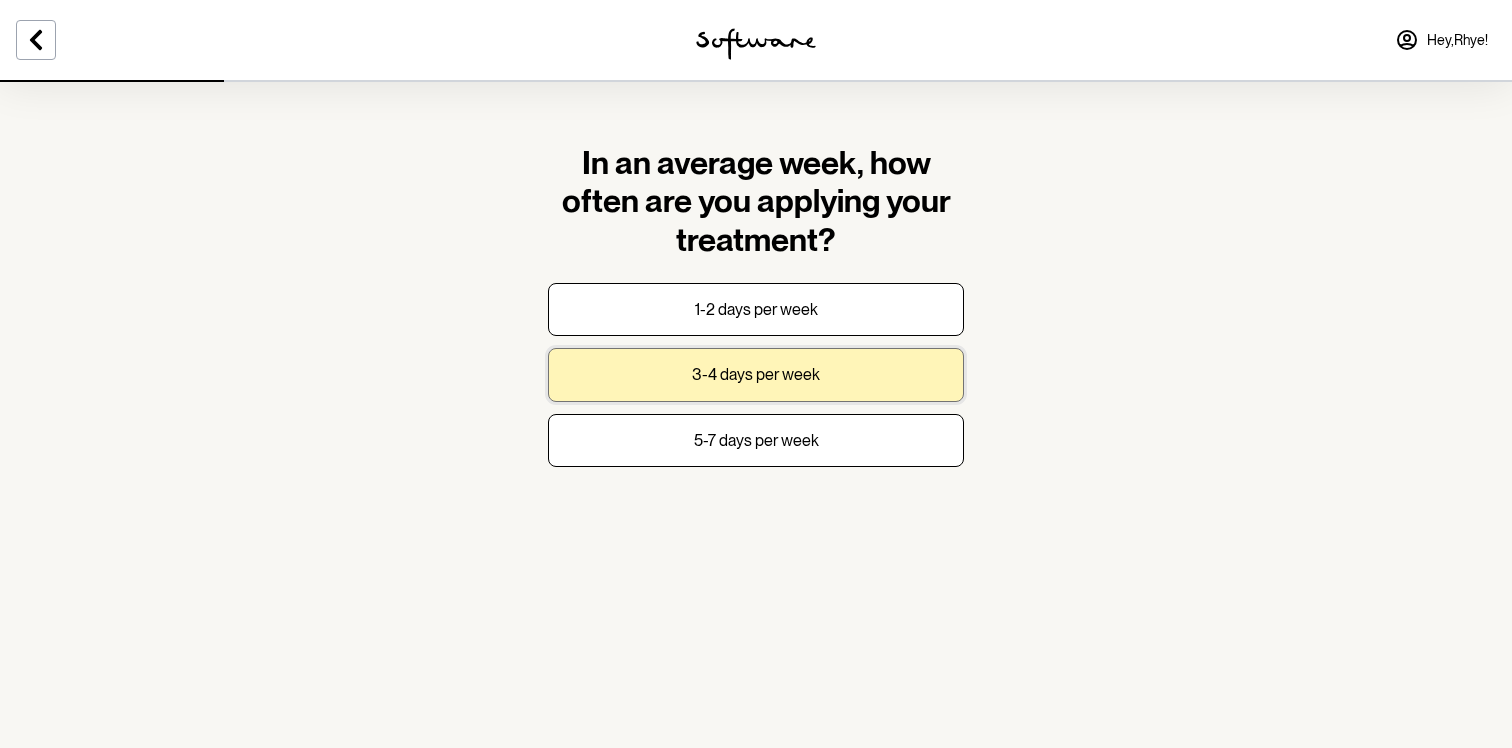 click on "3-4 days per week" at bounding box center (756, 374) 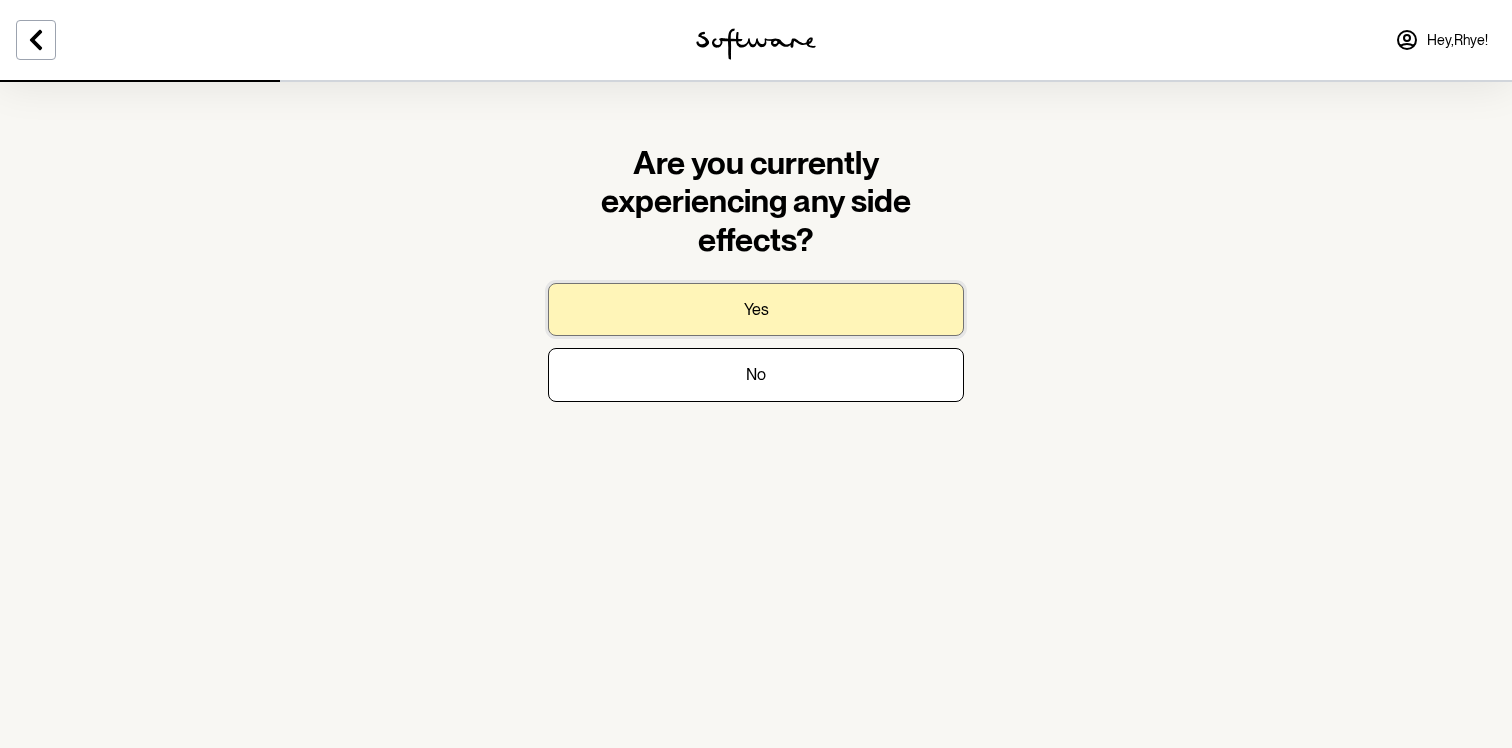 click on "Yes" at bounding box center [756, 309] 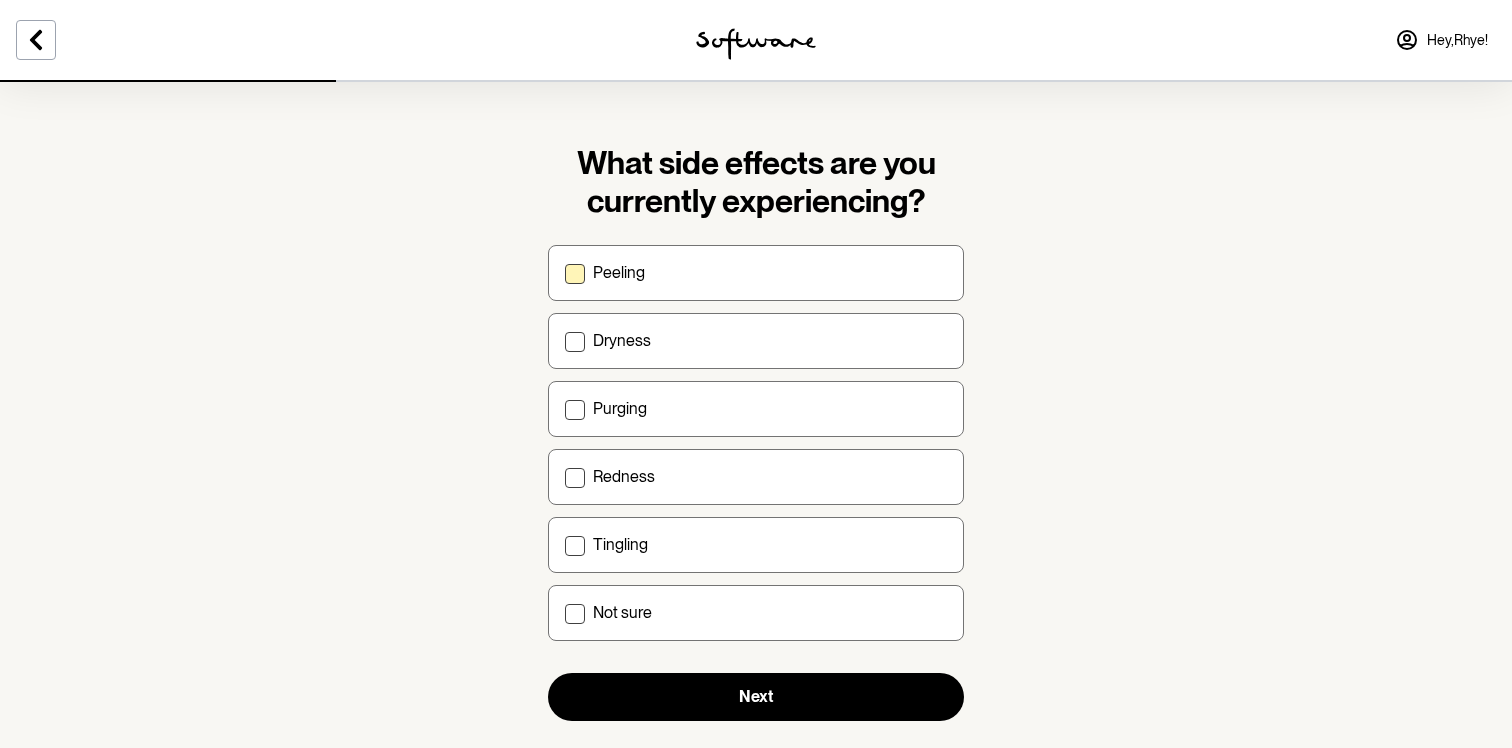 click on "Peeling" at bounding box center [756, 273] 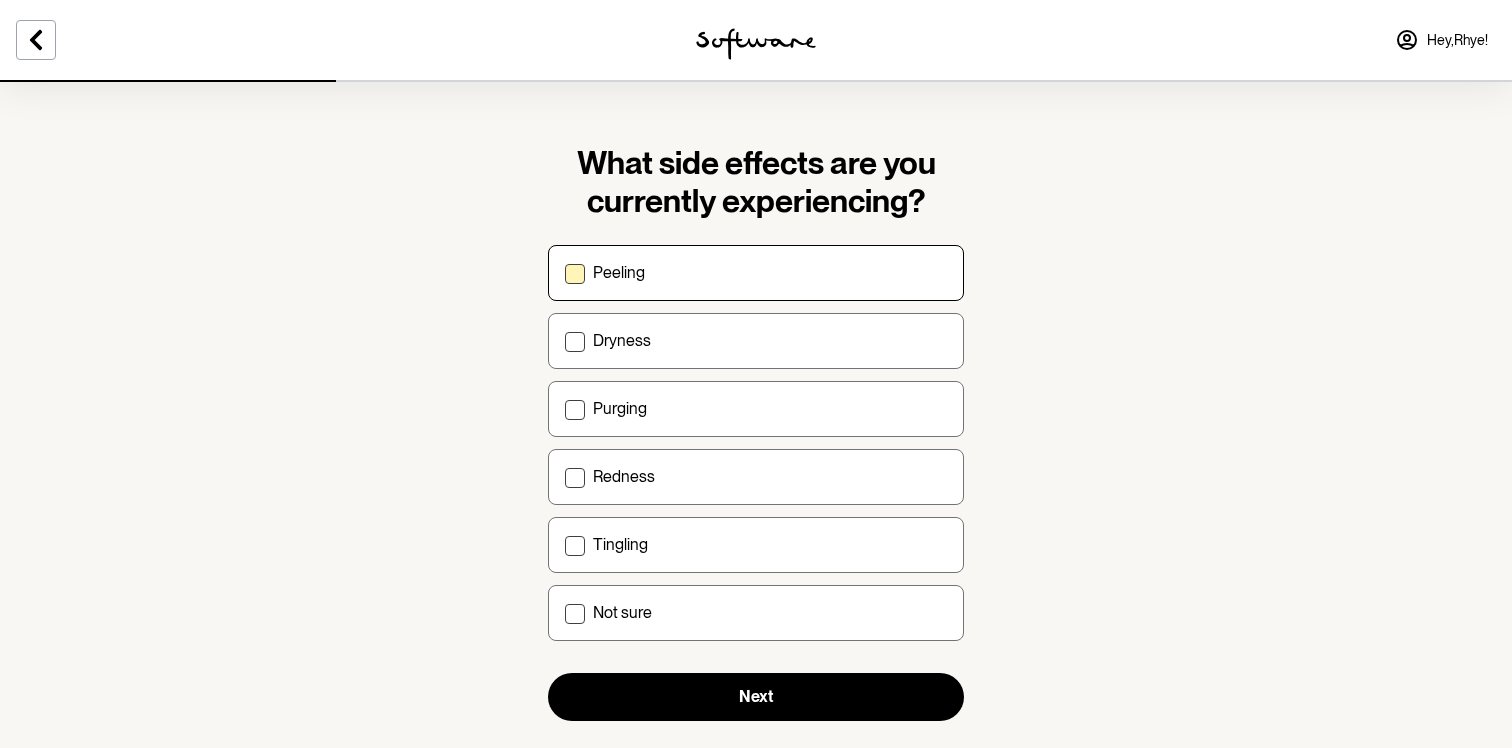 click on "Peeling" at bounding box center (564, 272) 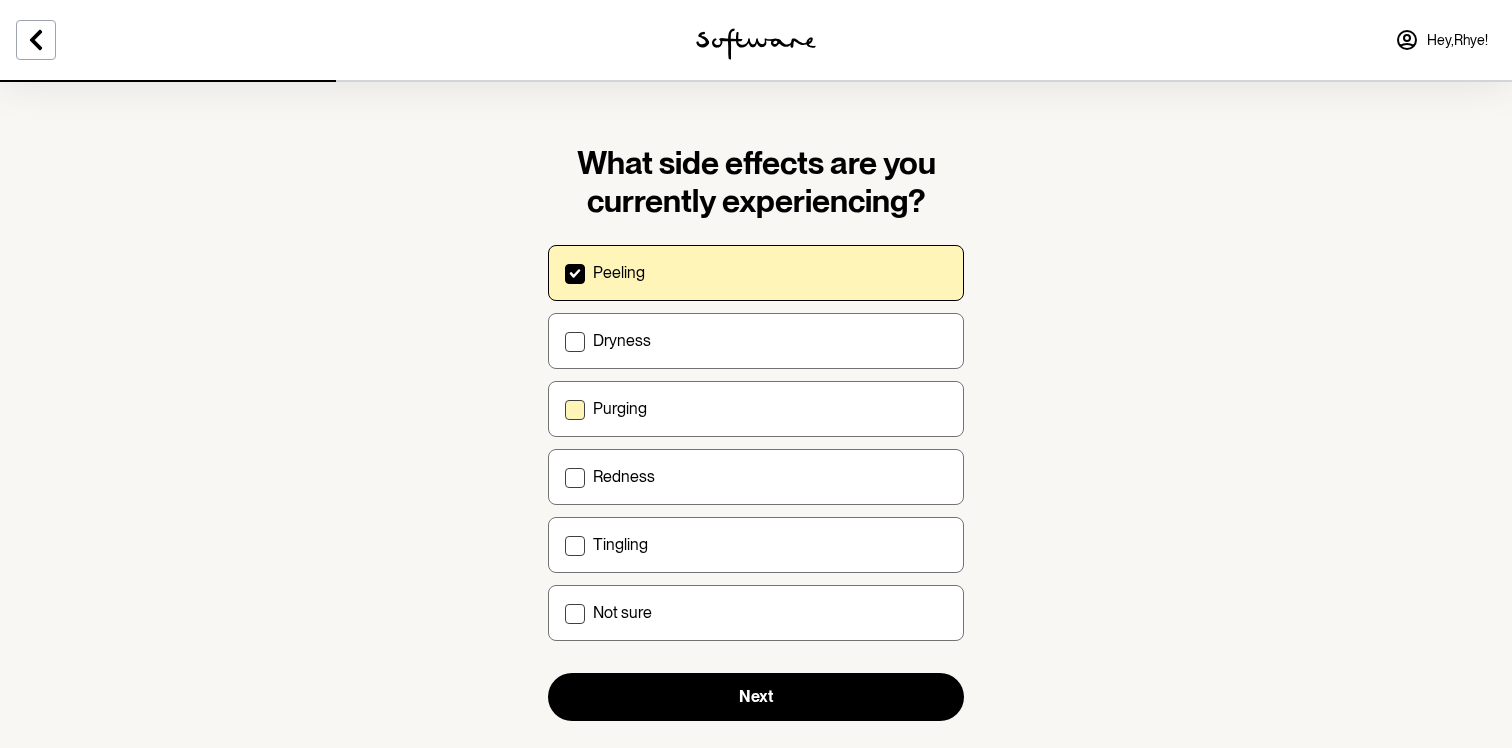 click on "Purging" at bounding box center [756, 409] 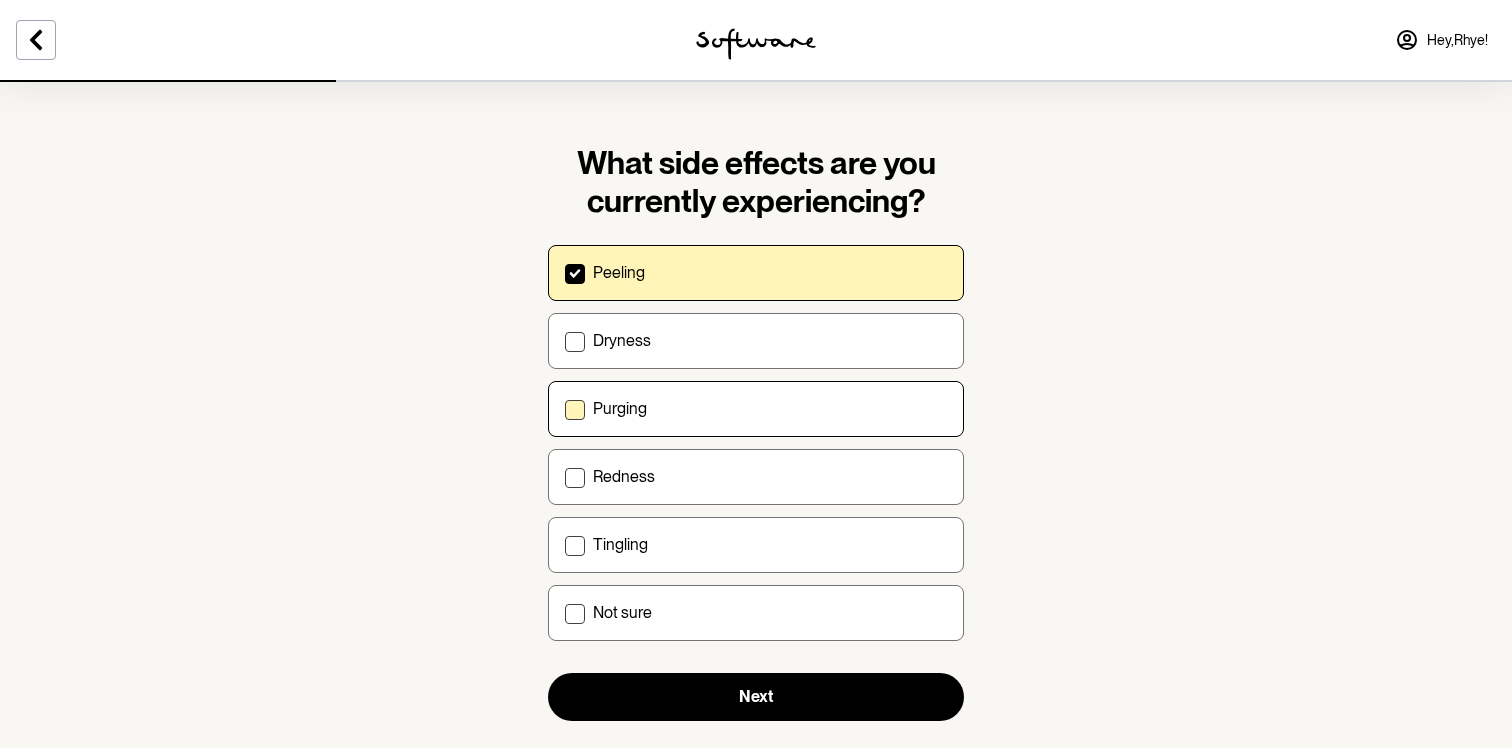 click on "Purging" at bounding box center (564, 408) 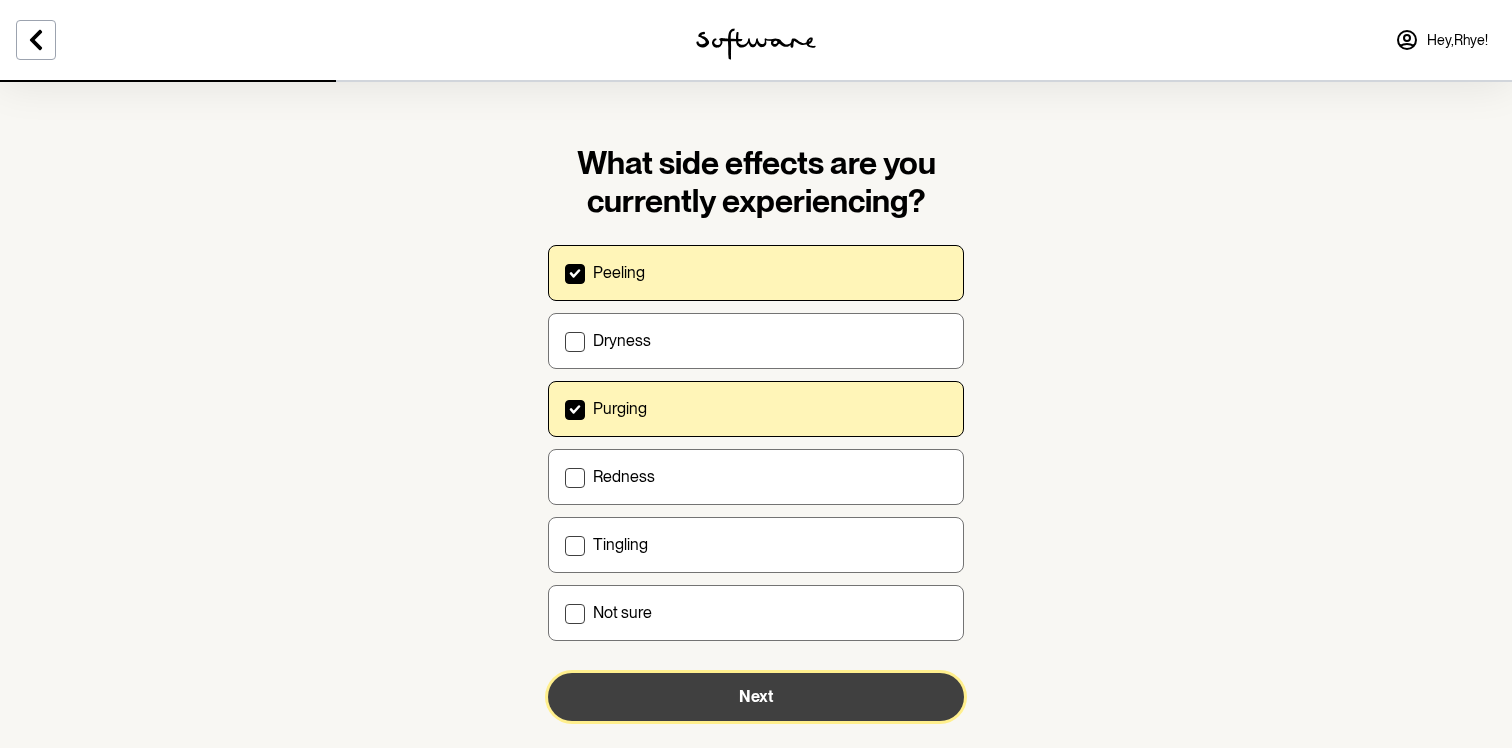 click on "Next" at bounding box center [756, 697] 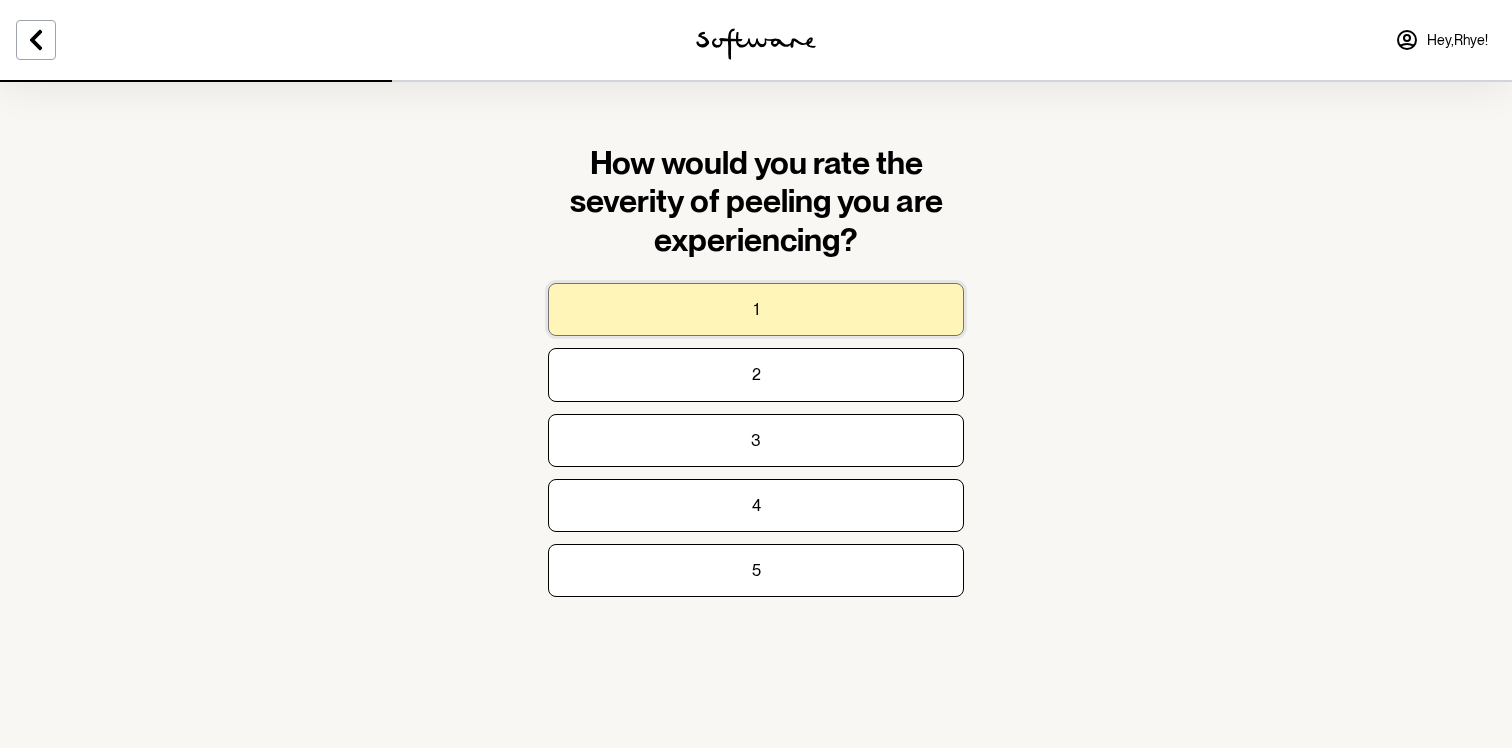 click on "1" at bounding box center [756, 309] 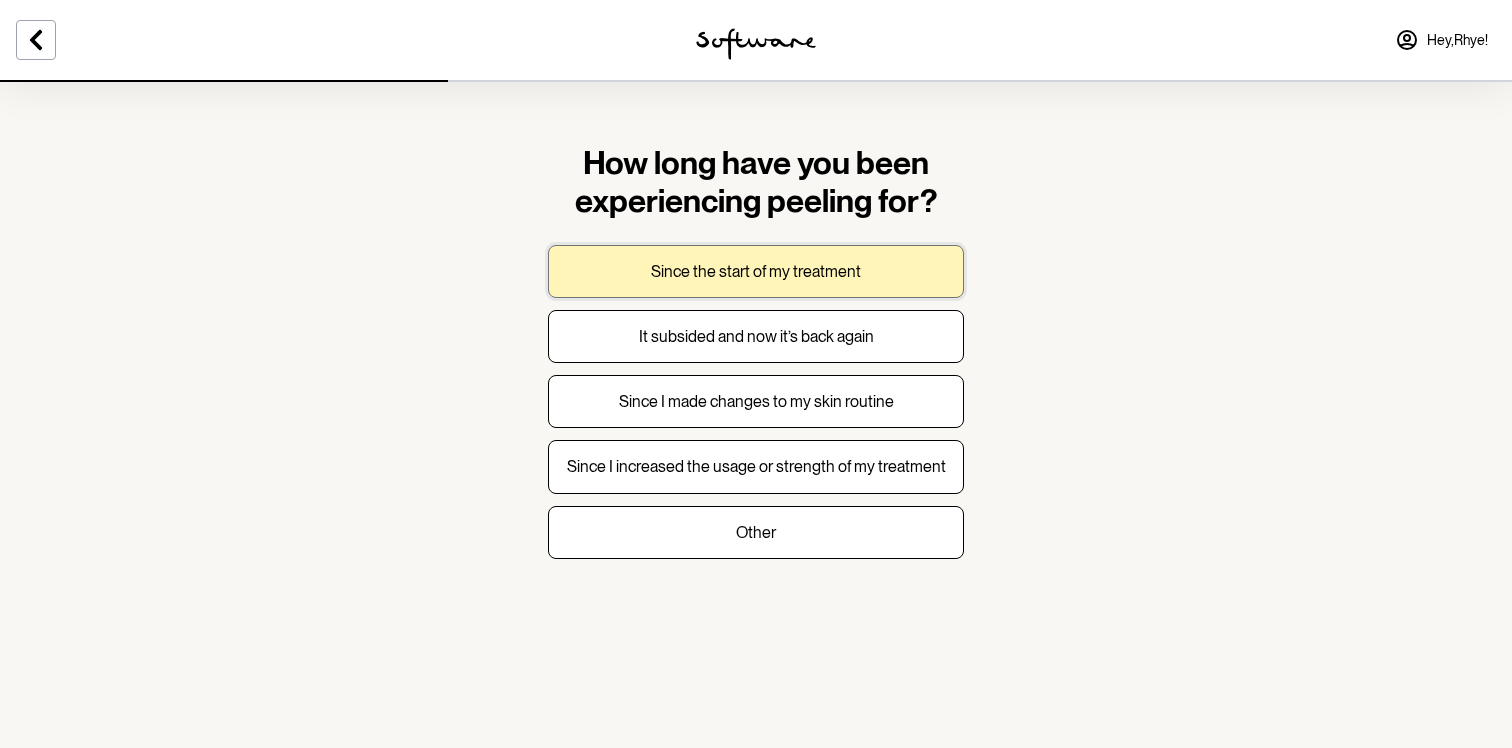 click on "Since the start of my treatment" at bounding box center [756, 271] 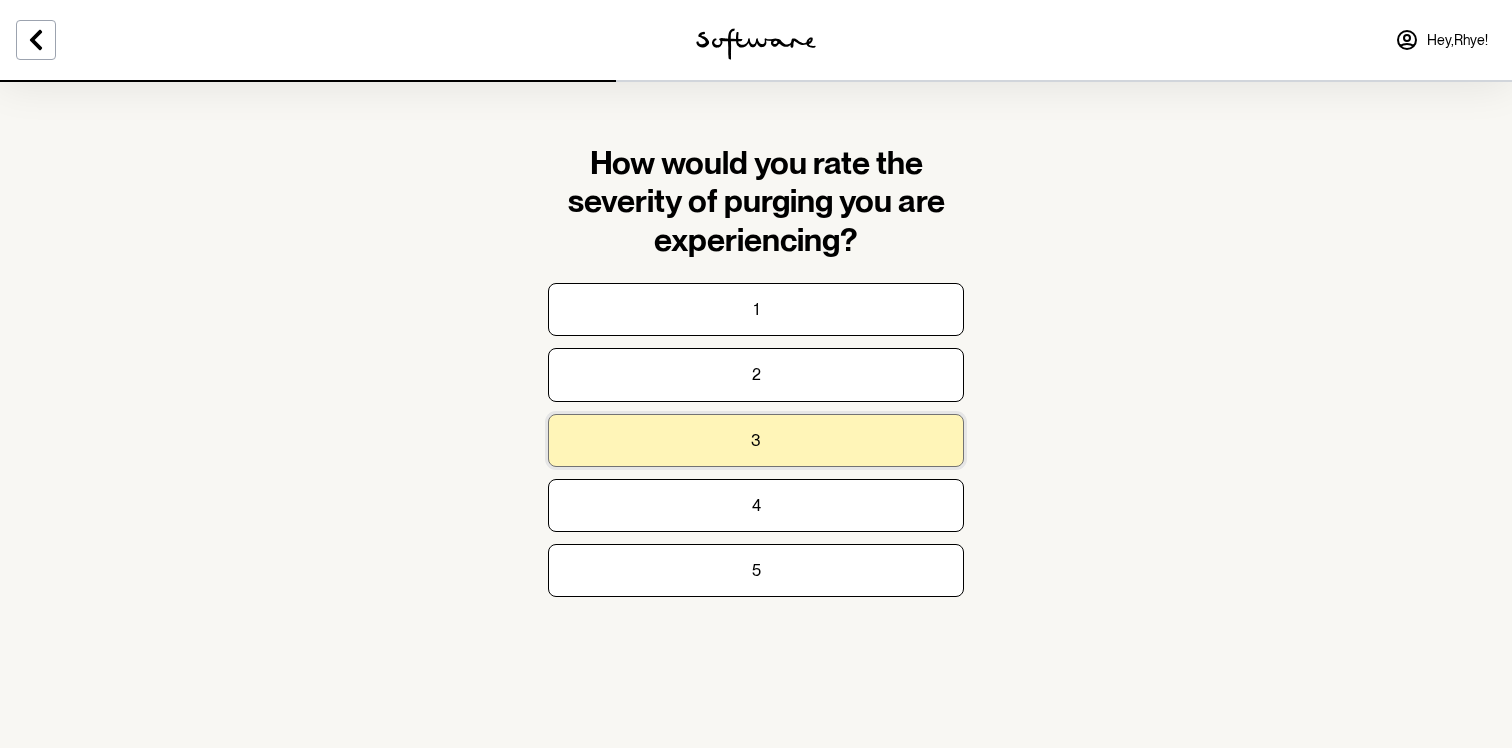 click on "3" at bounding box center (756, 440) 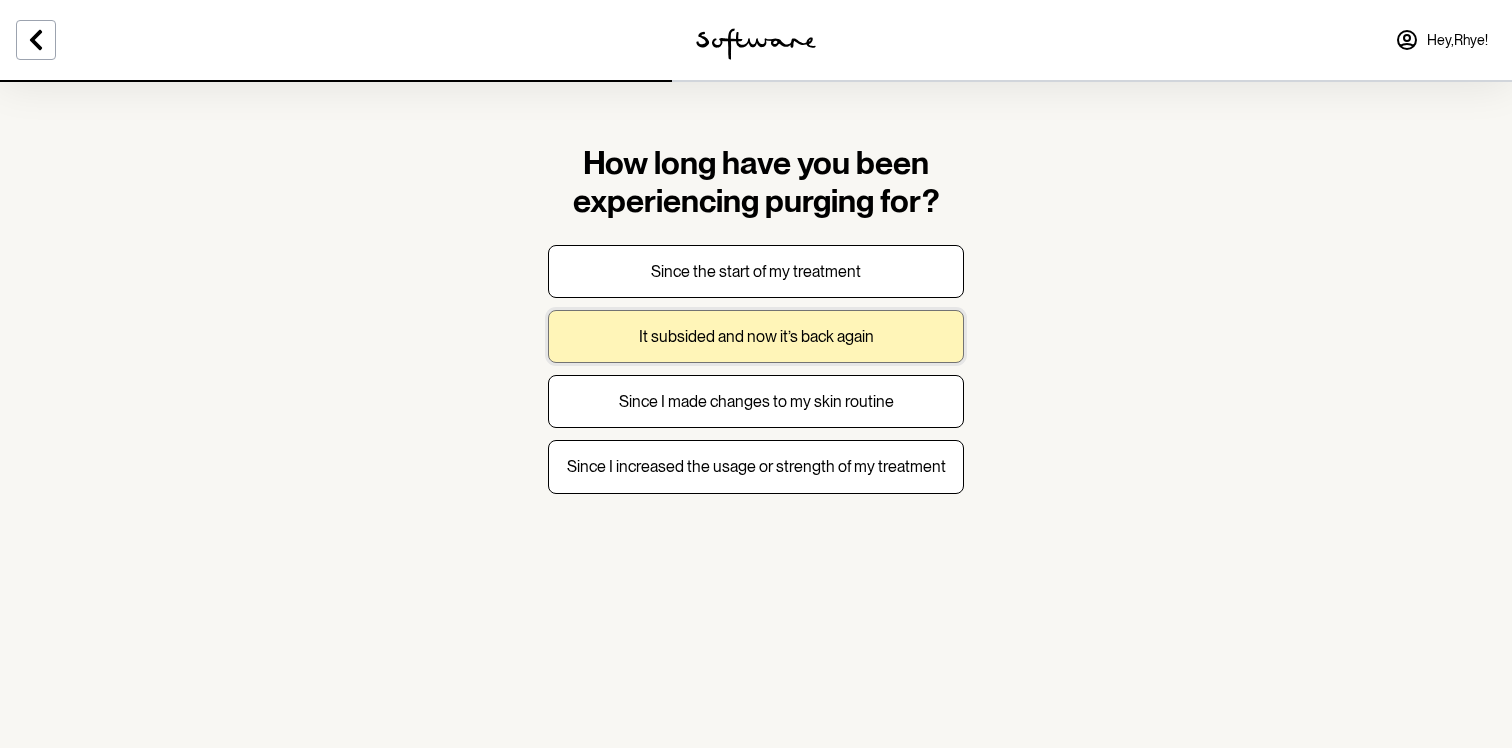 click on "It subsided and now it’s back again" at bounding box center [756, 336] 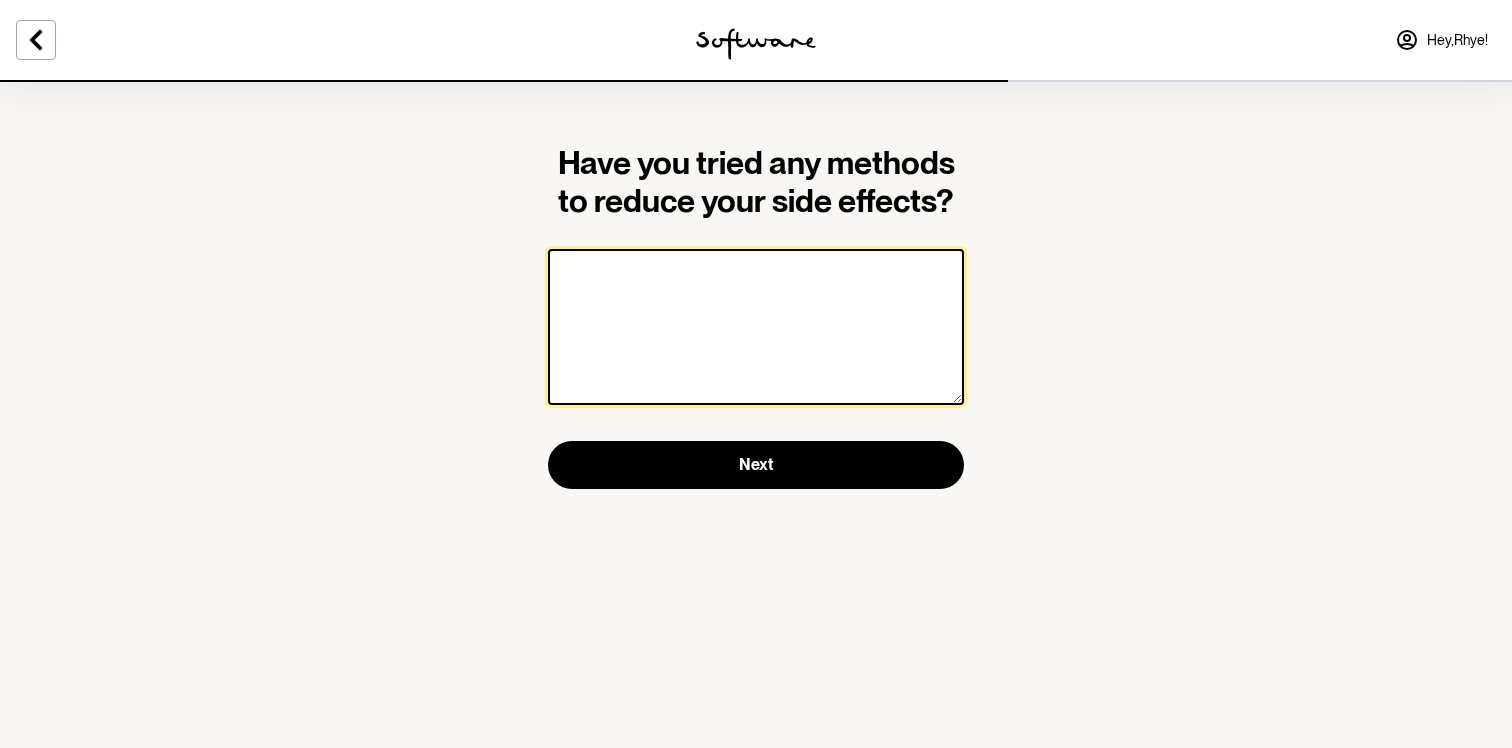 click at bounding box center (756, 327) 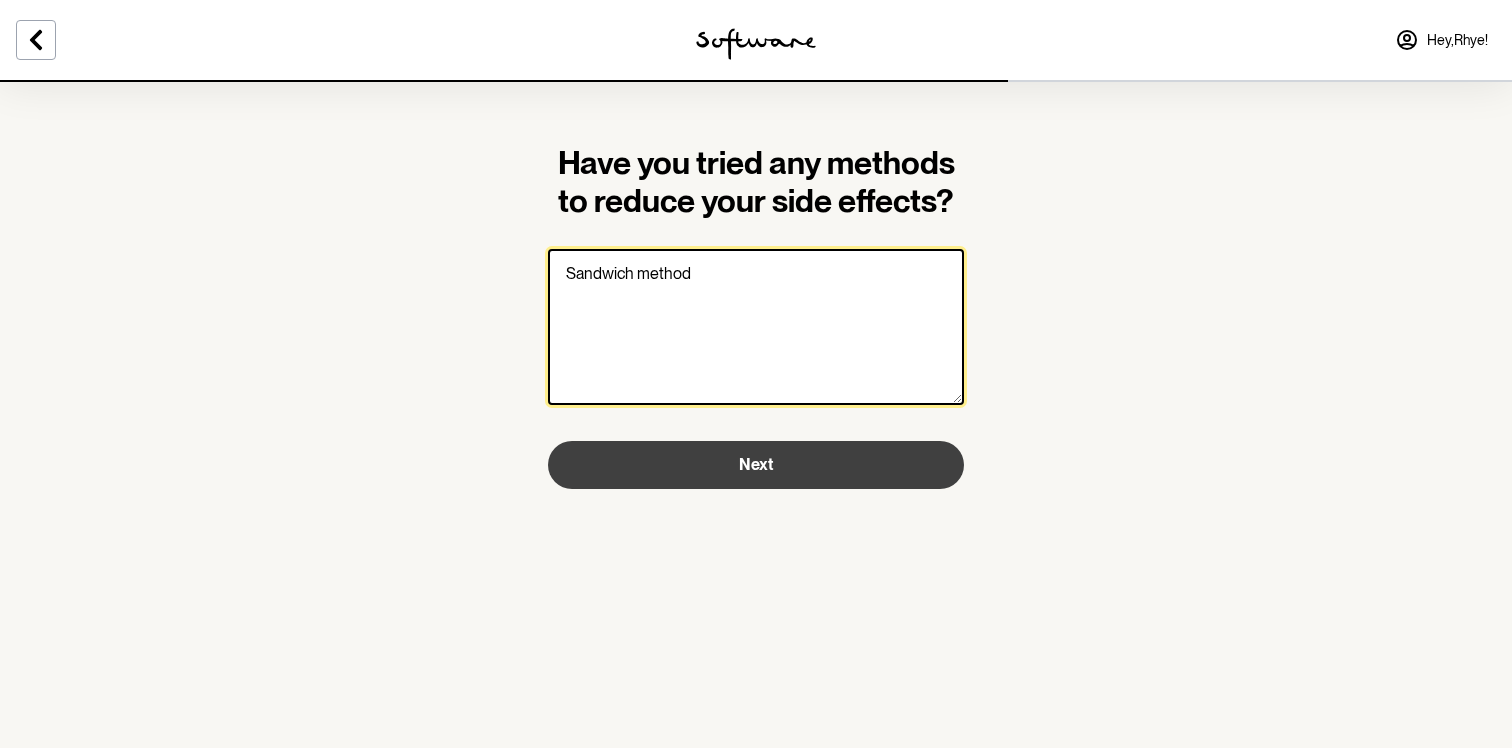 type on "Sandwich method" 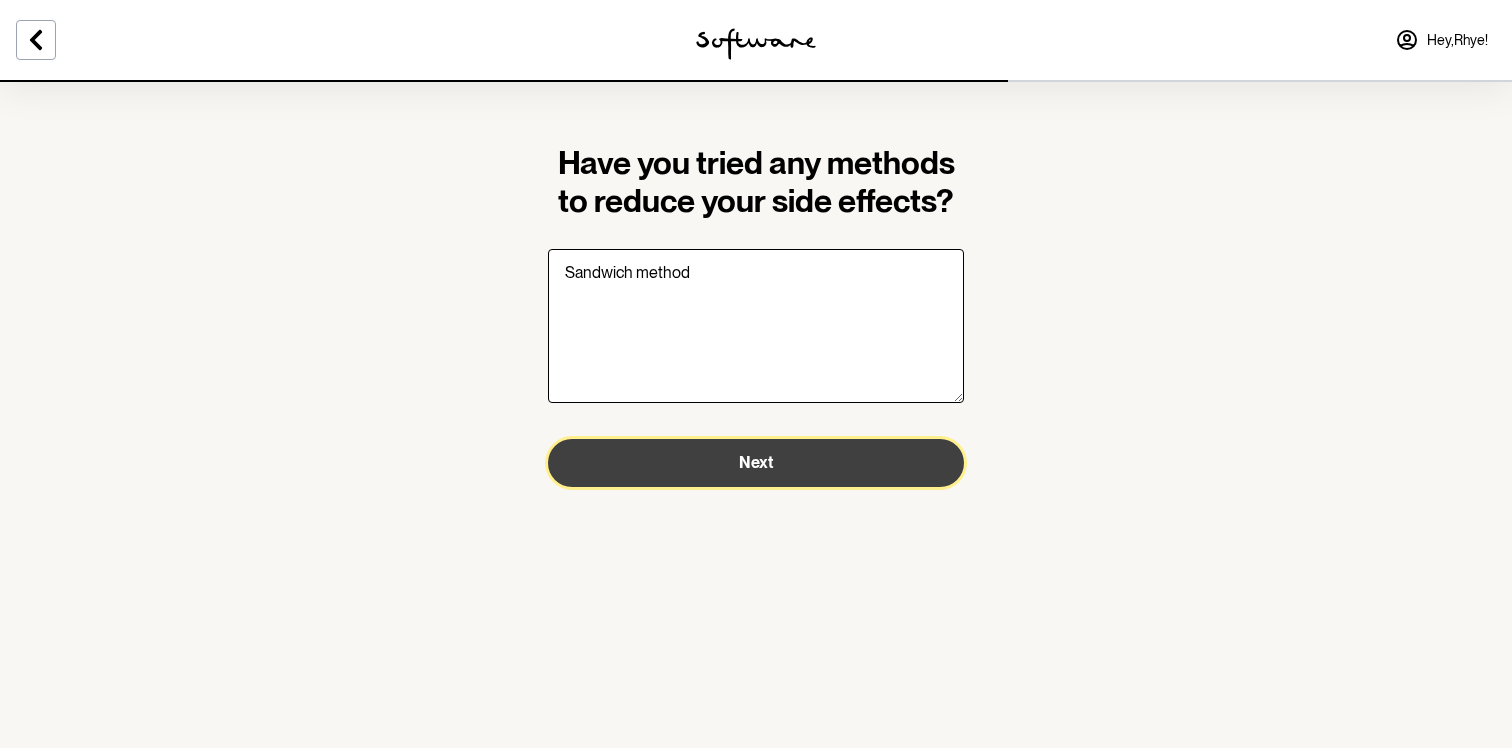 click on "Next" at bounding box center [756, 463] 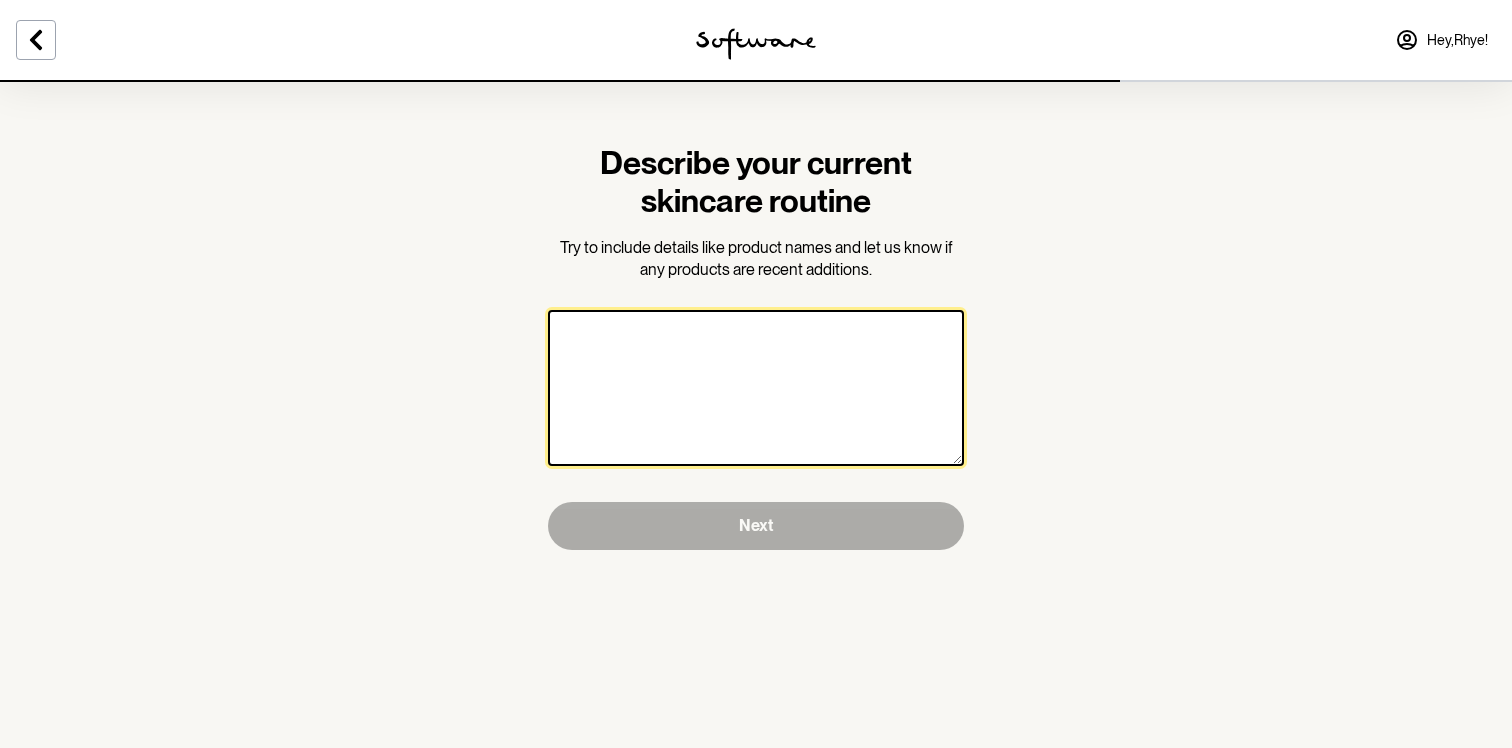 click at bounding box center [756, 388] 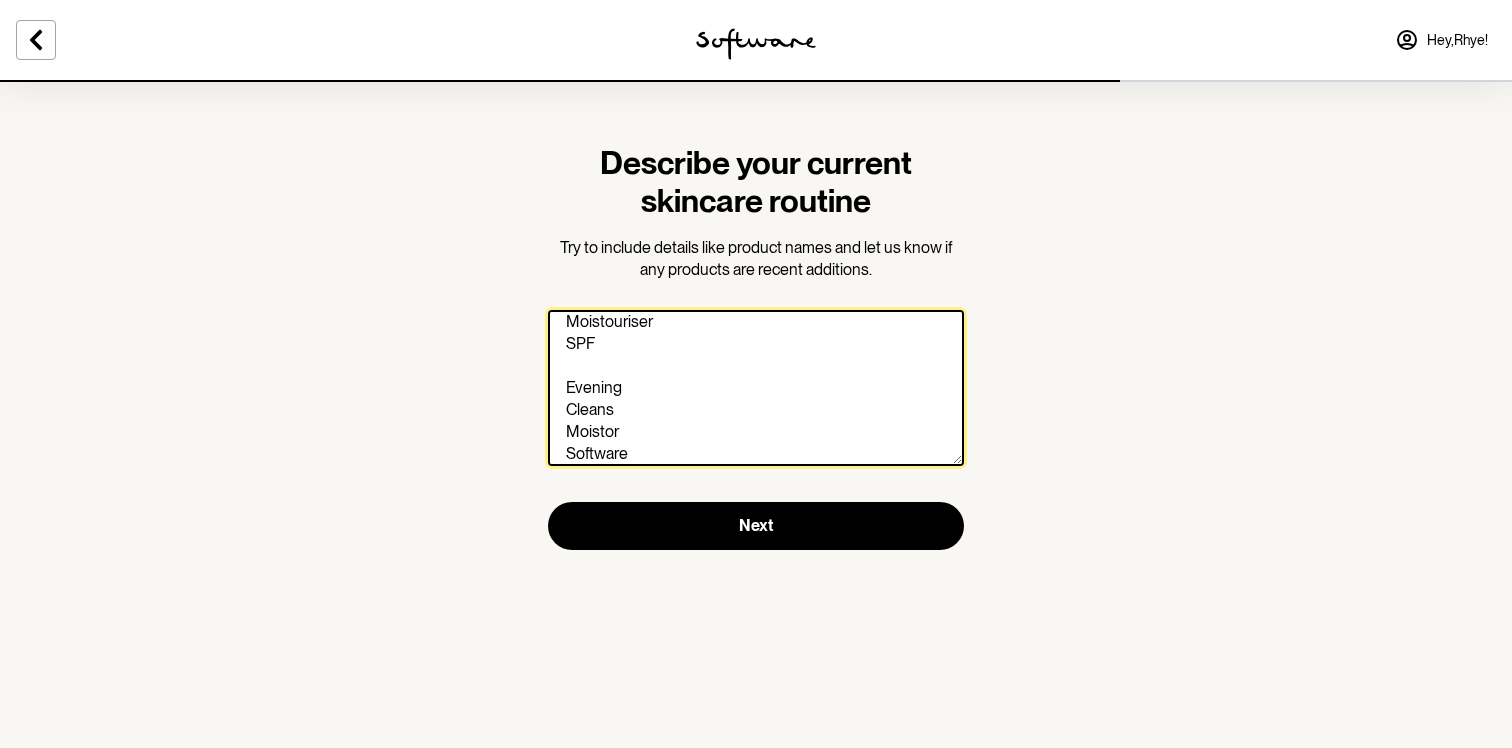scroll, scrollTop: 57, scrollLeft: 0, axis: vertical 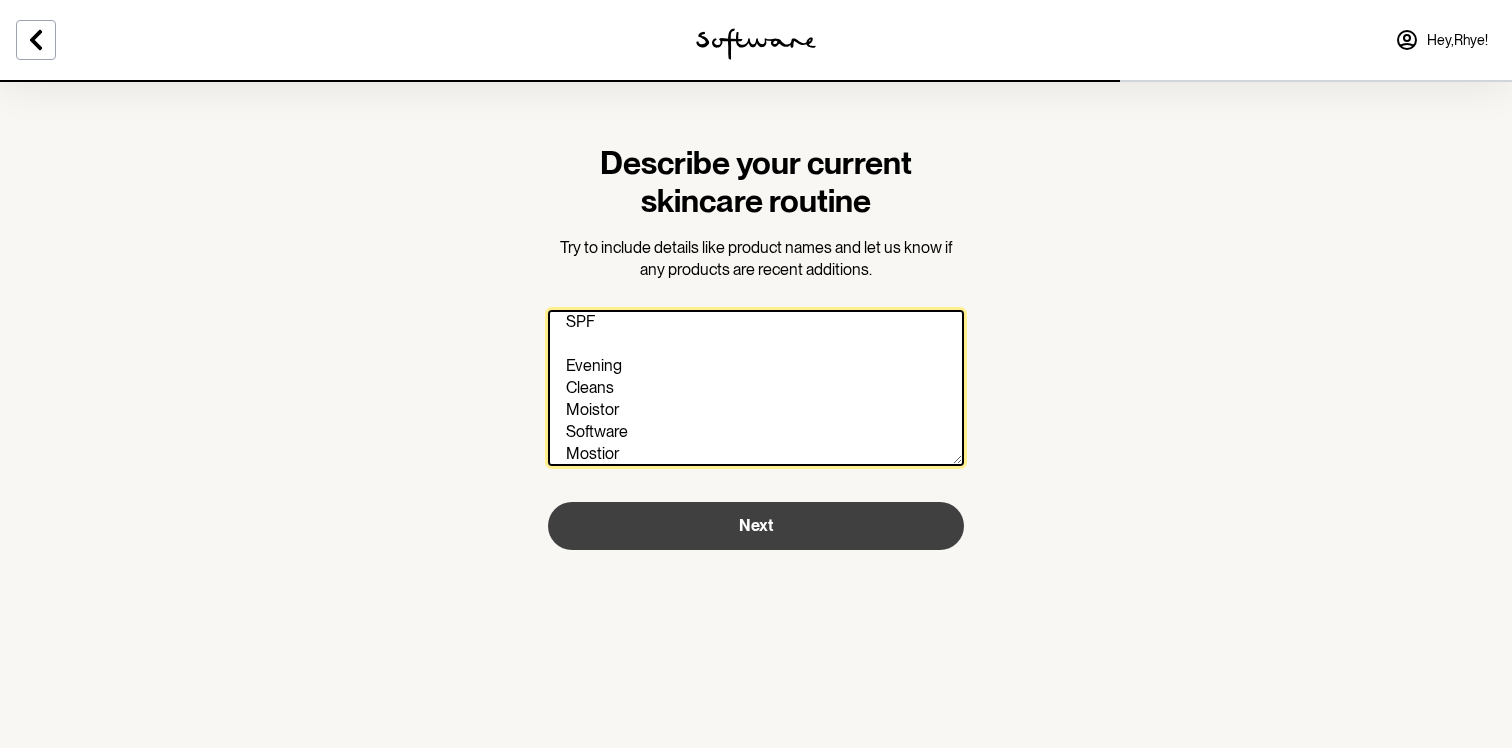 type on "Cerve cleanser
Moistouriser
SPF
Evening
Cleans
Moistor
Software
Mostior" 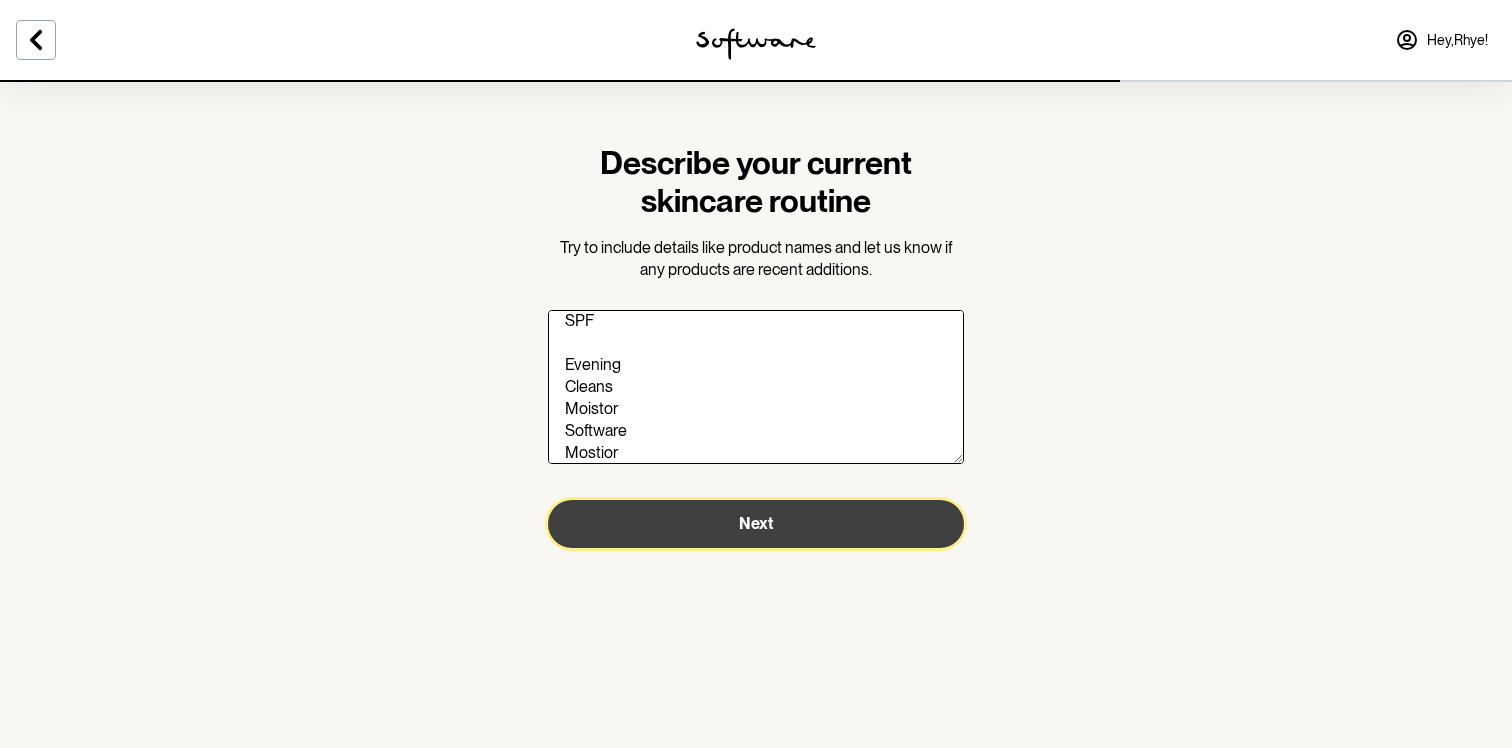 scroll, scrollTop: 56, scrollLeft: 0, axis: vertical 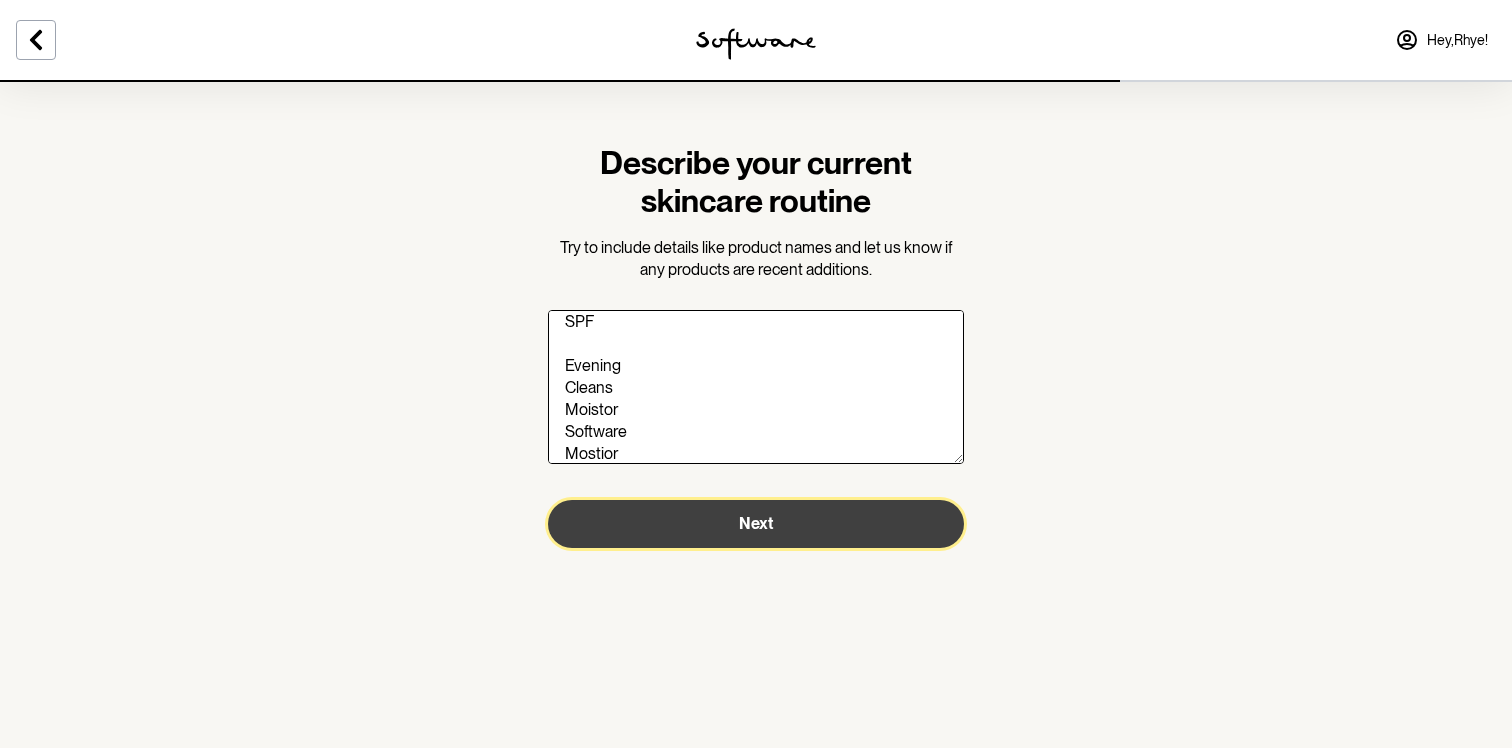 click on "Next" at bounding box center [756, 524] 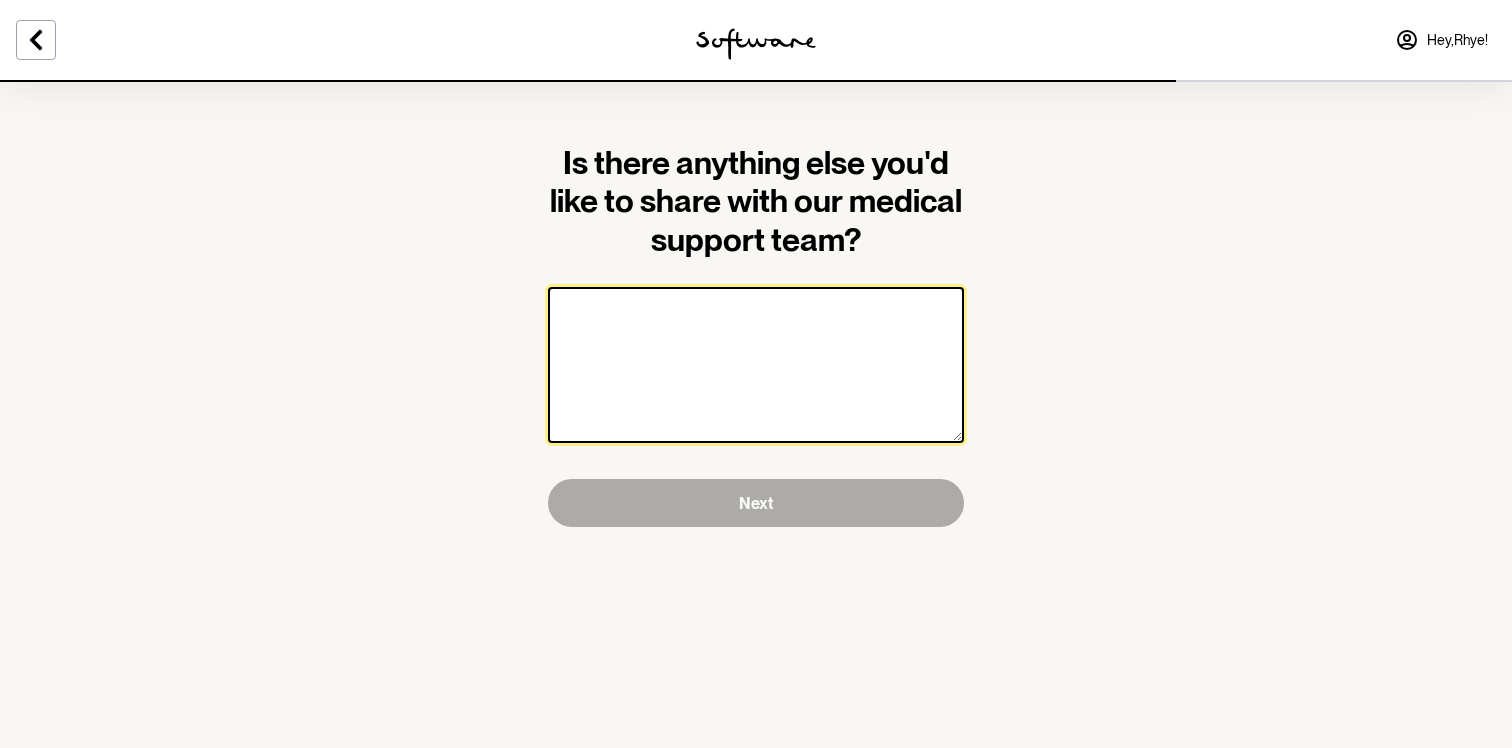 click at bounding box center (756, 365) 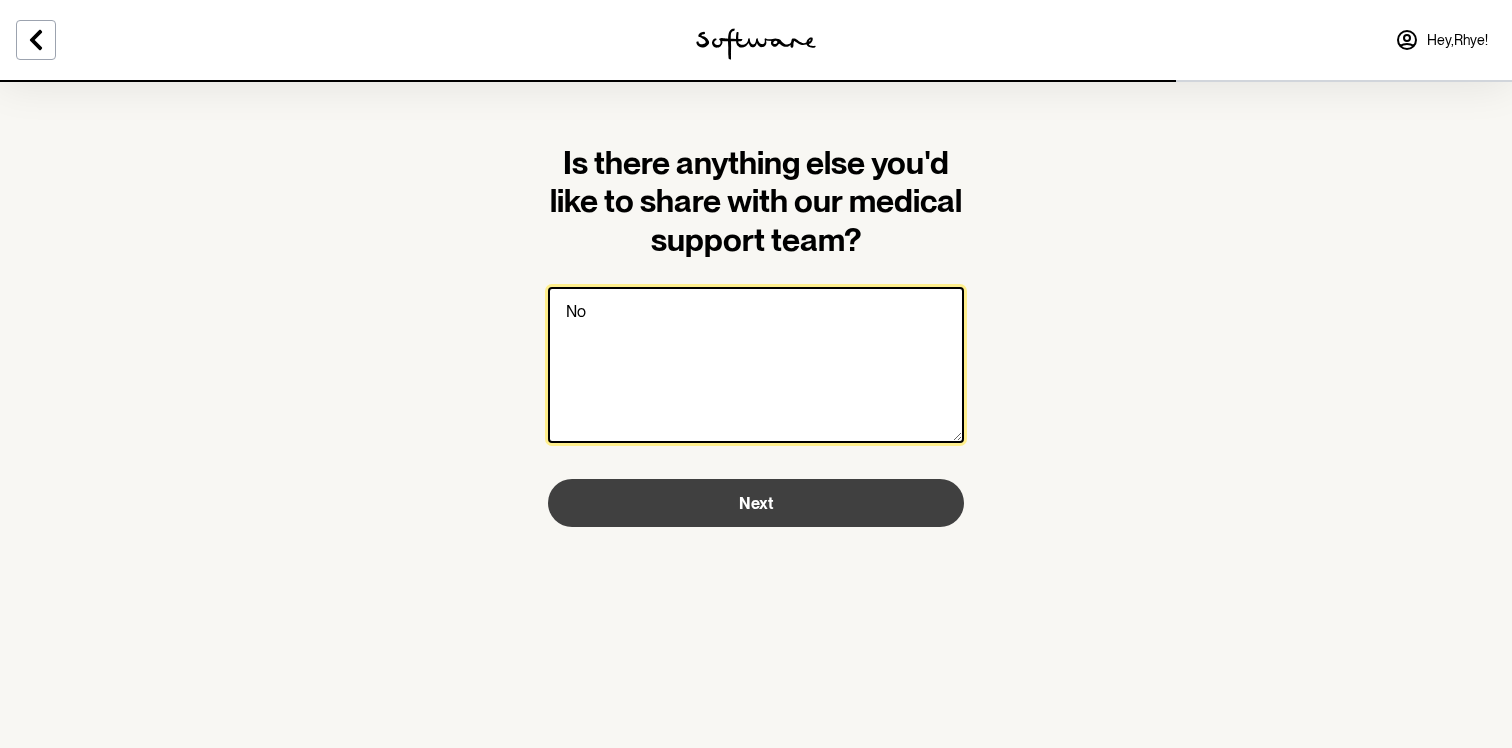 type on "No" 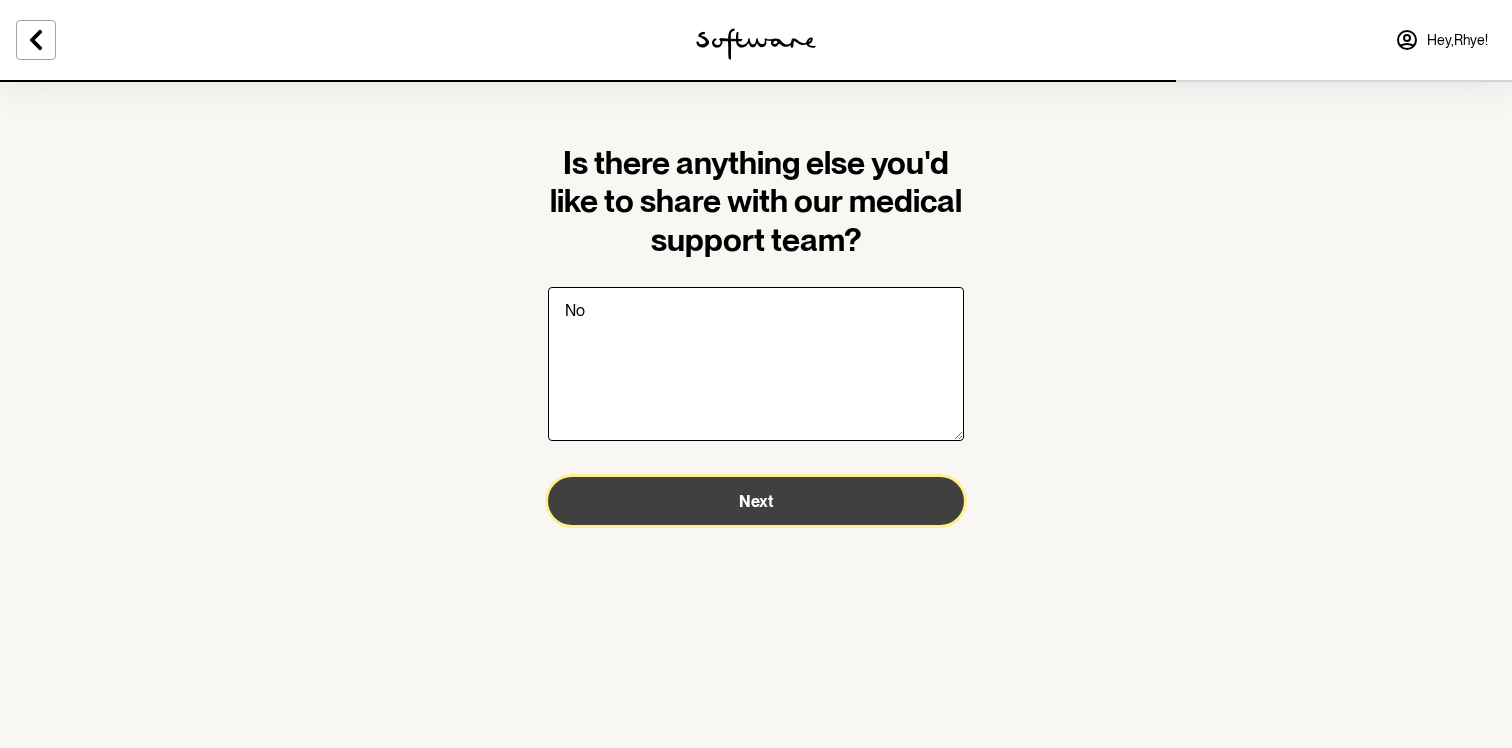 click on "Next" at bounding box center [756, 501] 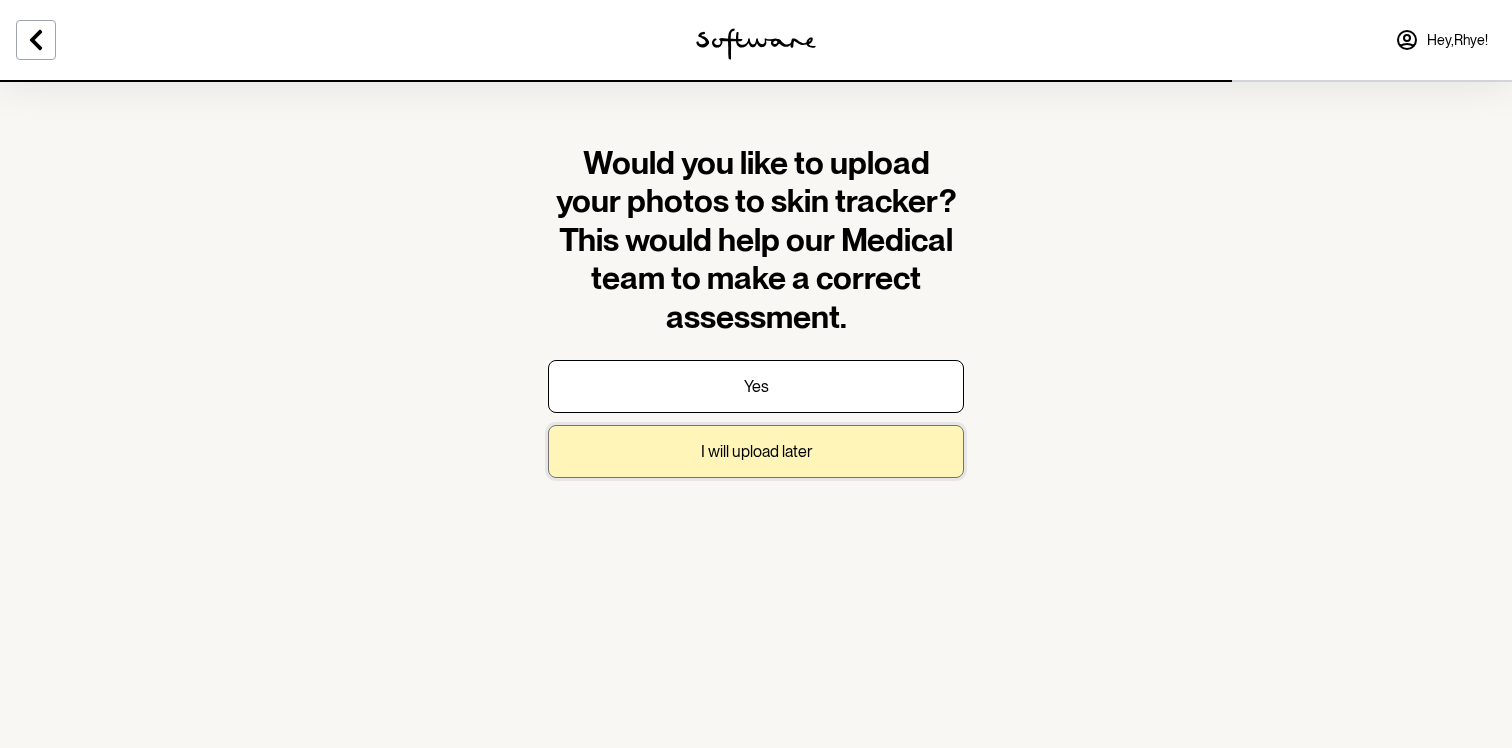 click on "I will upload later" at bounding box center (756, 451) 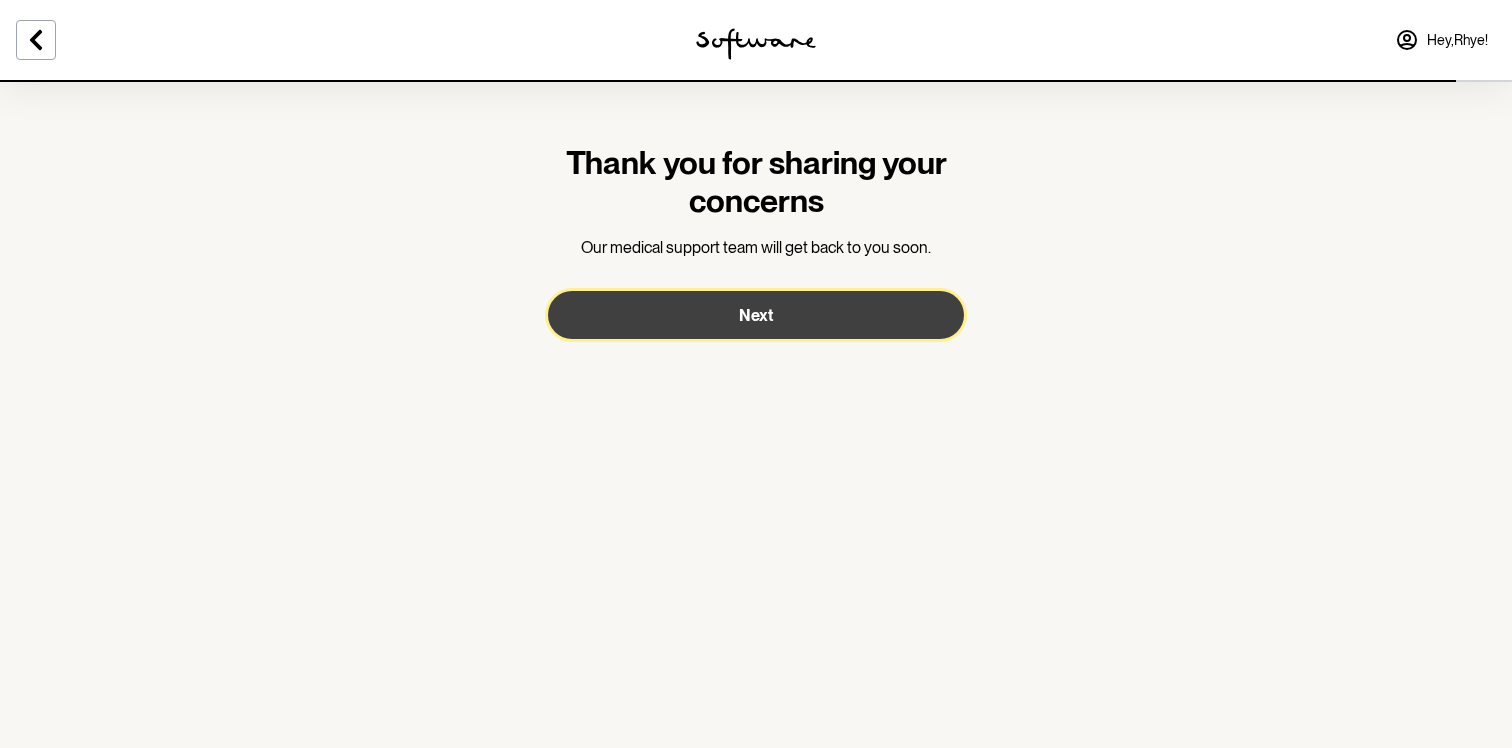 click on "Next" at bounding box center [756, 315] 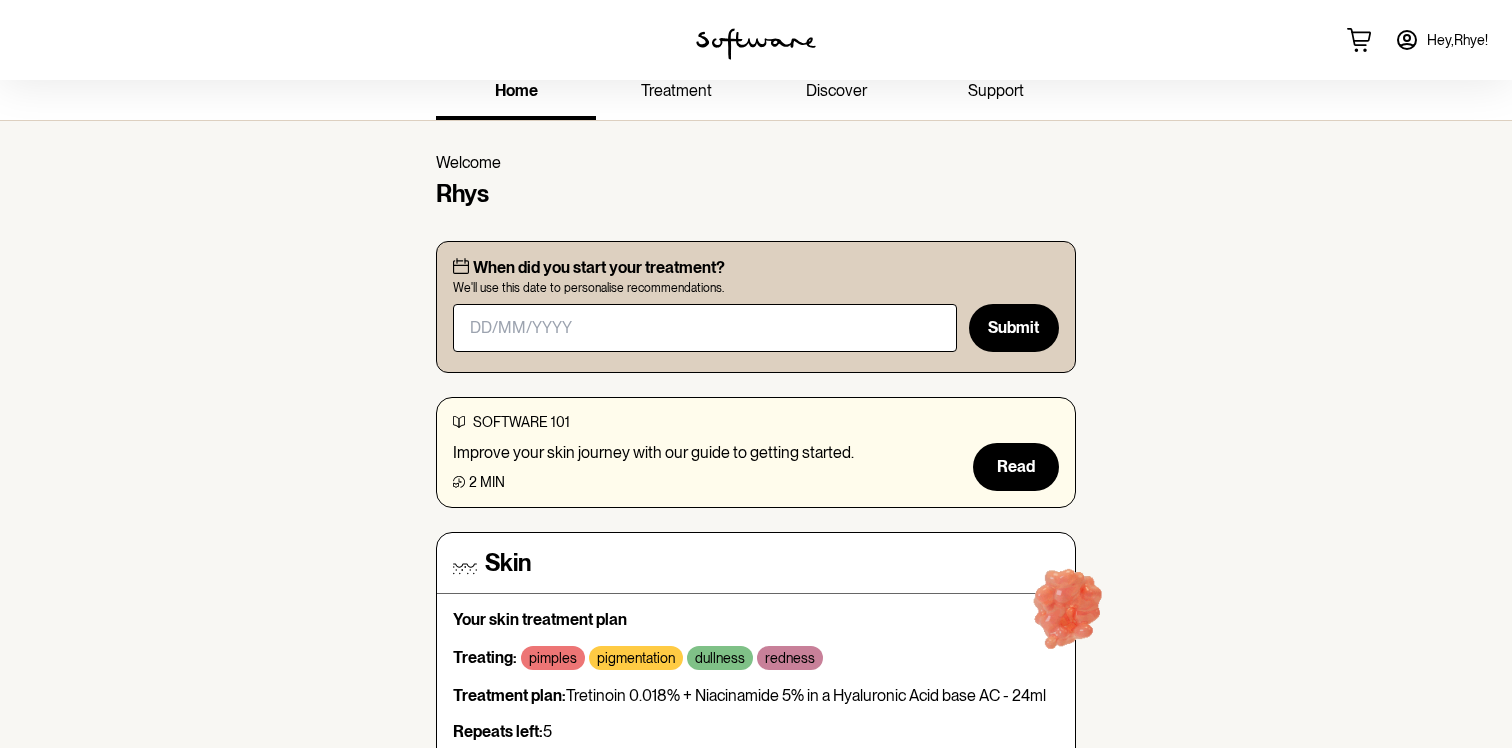 scroll, scrollTop: 33, scrollLeft: 0, axis: vertical 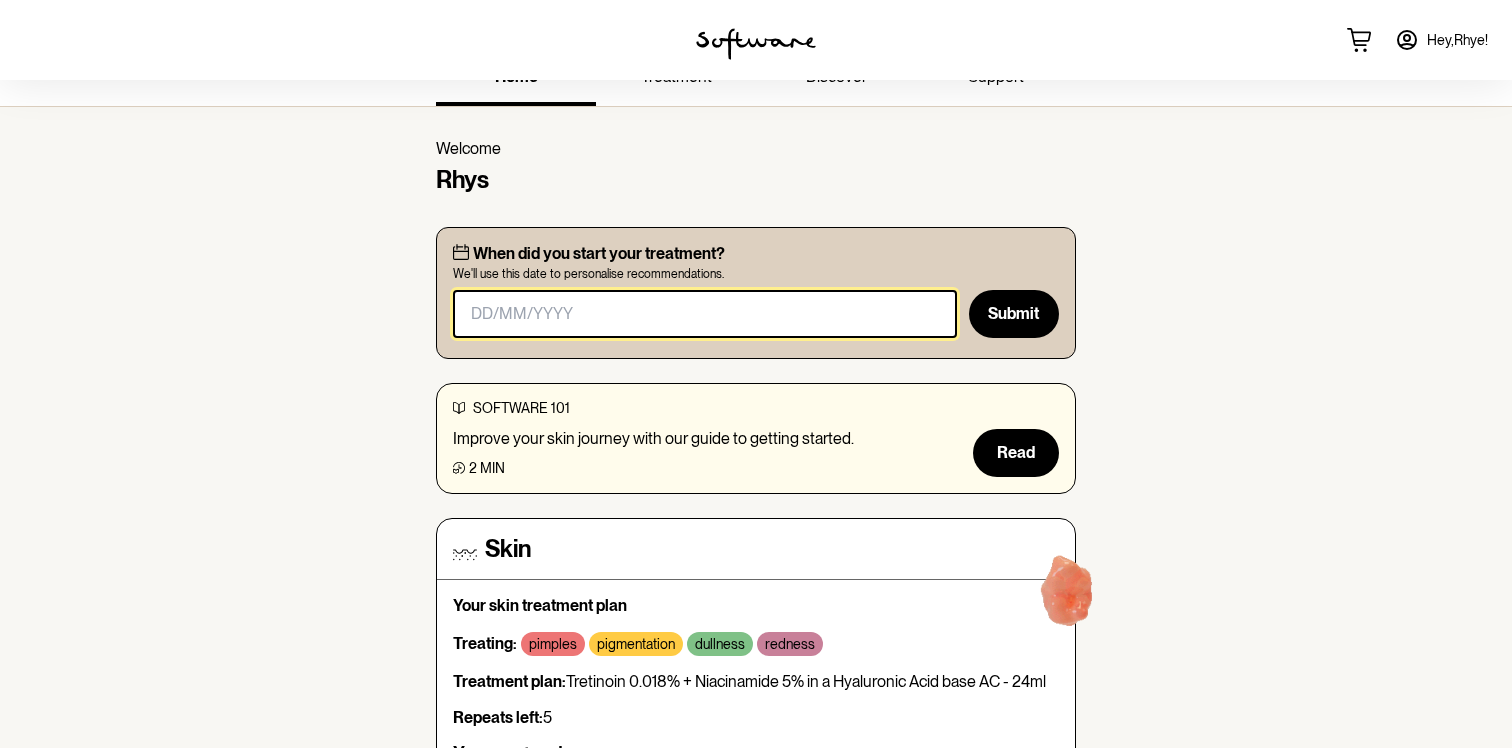 click at bounding box center (705, 314) 